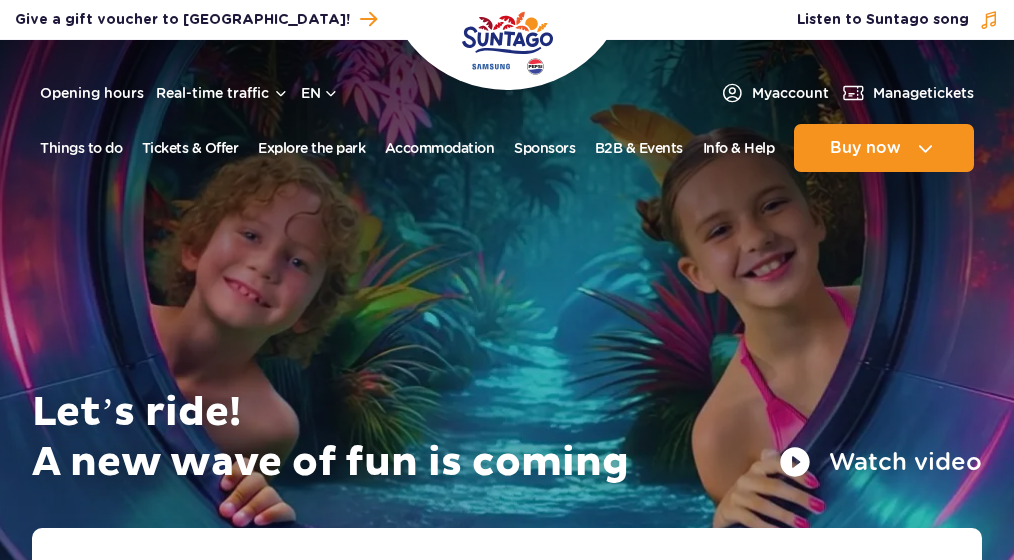 scroll, scrollTop: 0, scrollLeft: 0, axis: both 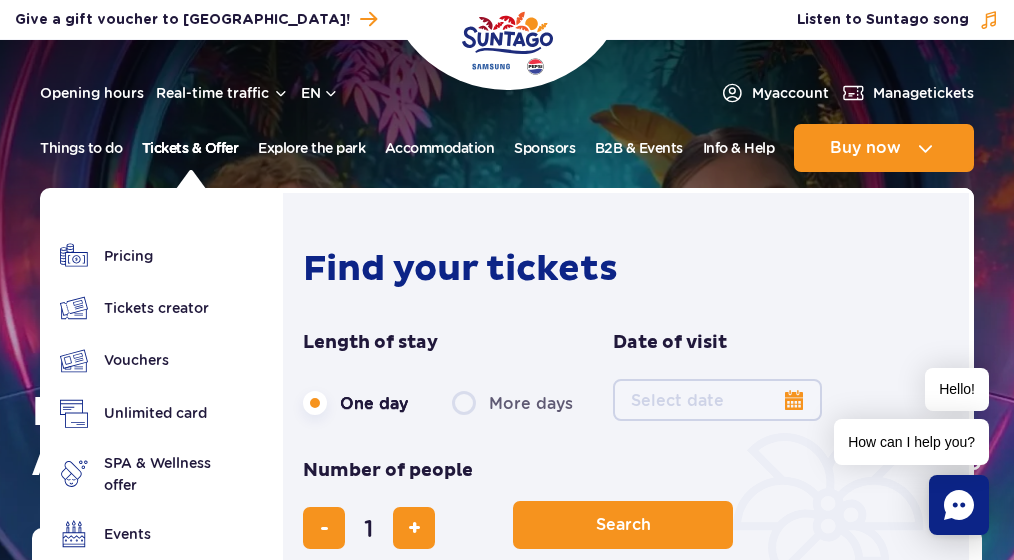 click on "Tickets & Offer" at bounding box center (190, 148) 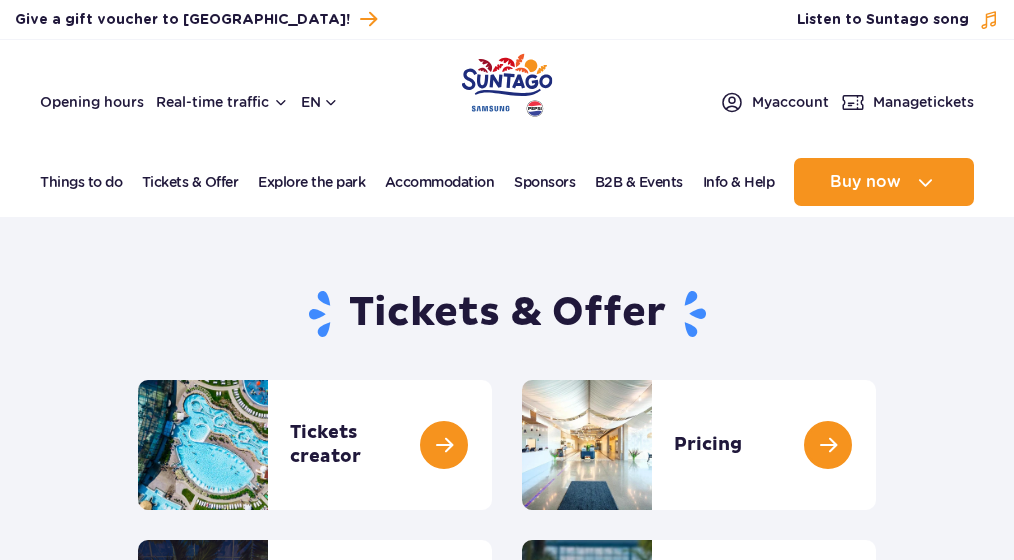 scroll, scrollTop: 23, scrollLeft: 0, axis: vertical 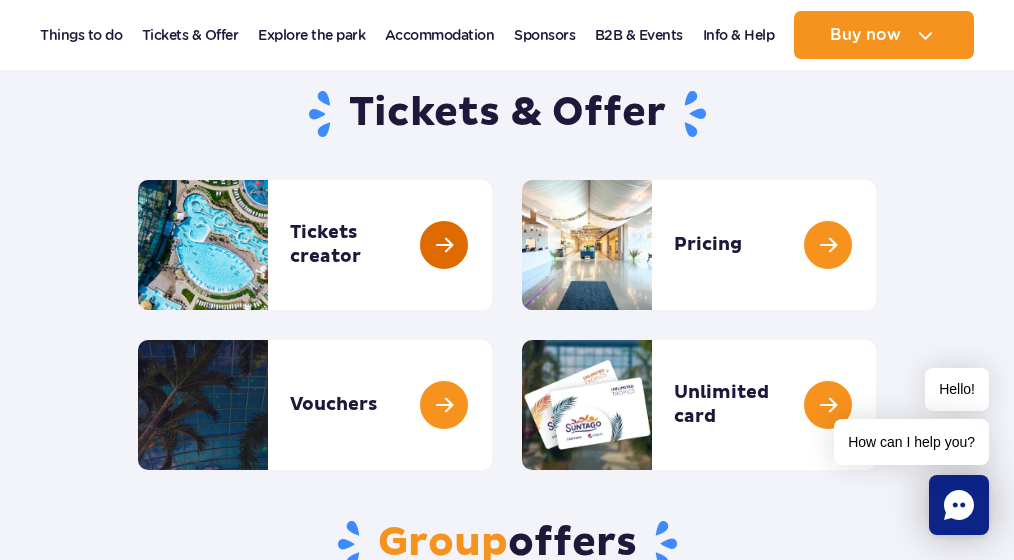 click at bounding box center [492, 245] 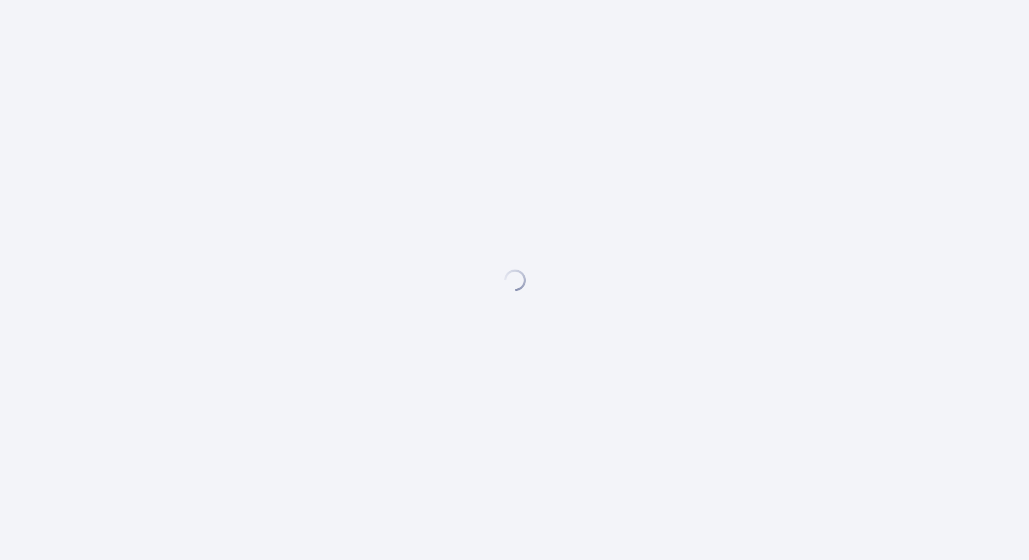 scroll, scrollTop: 0, scrollLeft: 0, axis: both 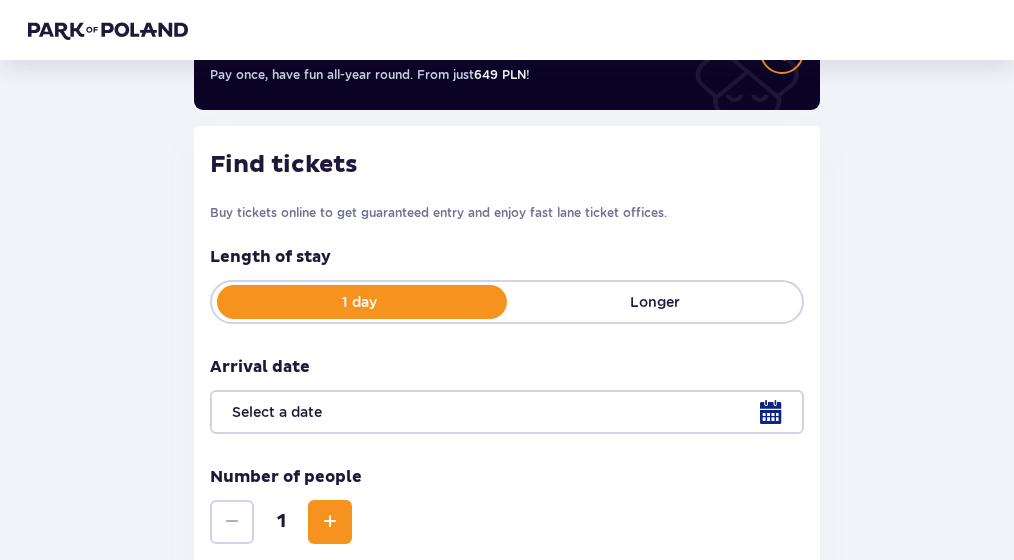 click on "Length of stay 1 day Longer" at bounding box center (507, 285) 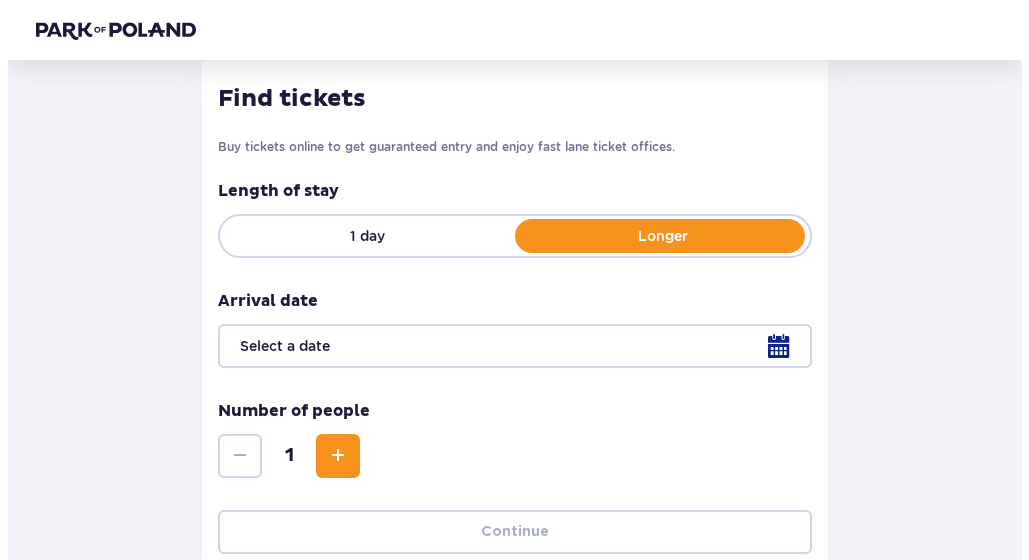 scroll, scrollTop: 300, scrollLeft: 0, axis: vertical 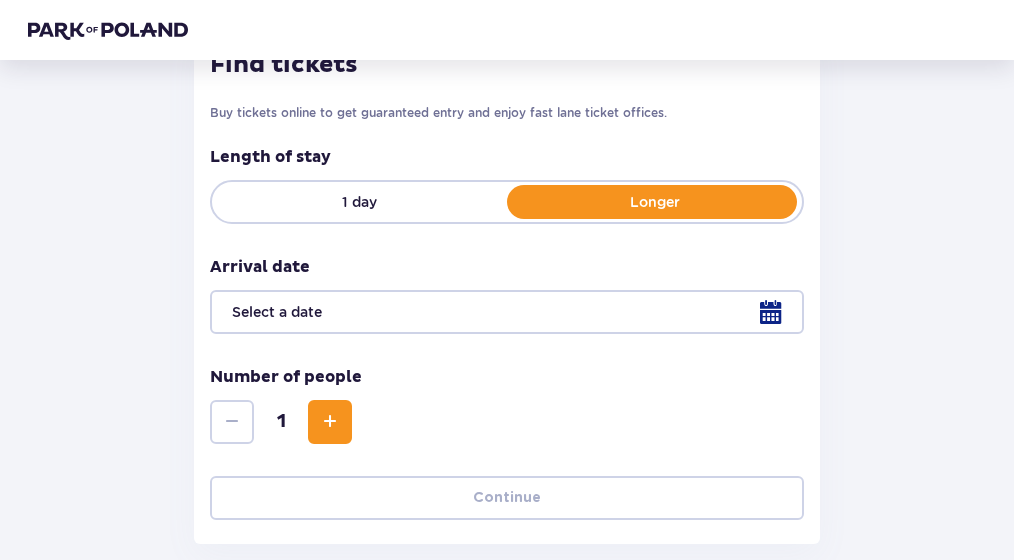 click on "1 day Longer" at bounding box center [507, 202] 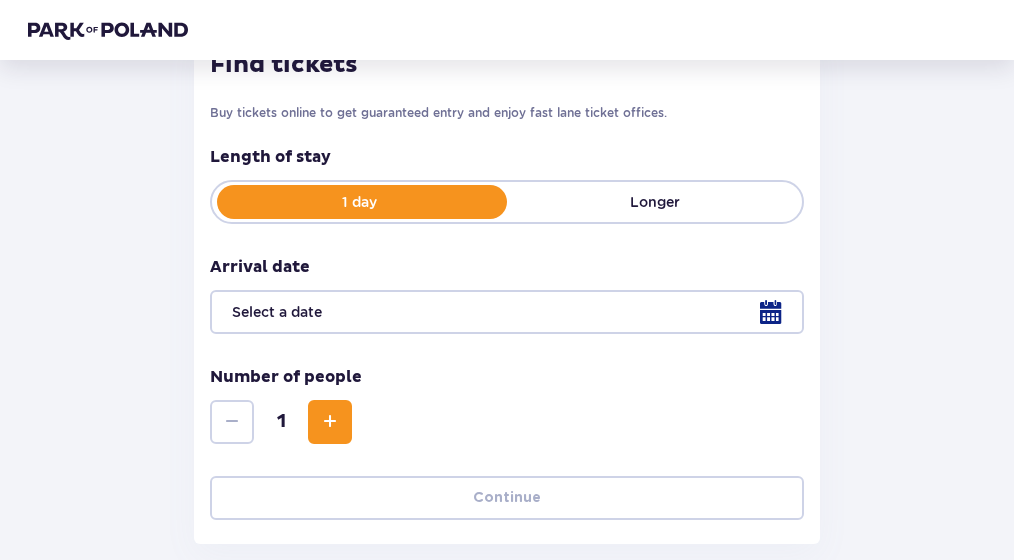 click at bounding box center [507, 312] 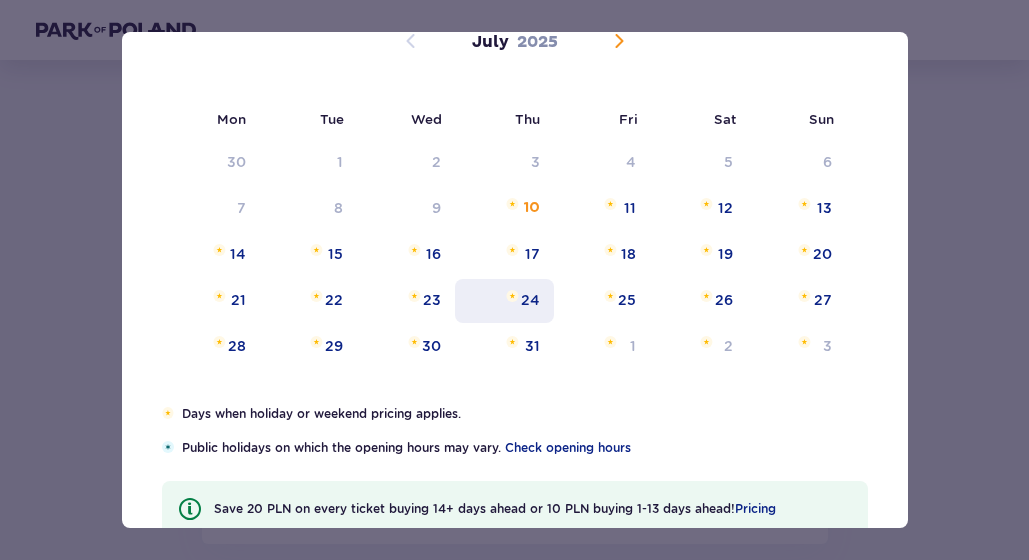 scroll, scrollTop: 201, scrollLeft: 0, axis: vertical 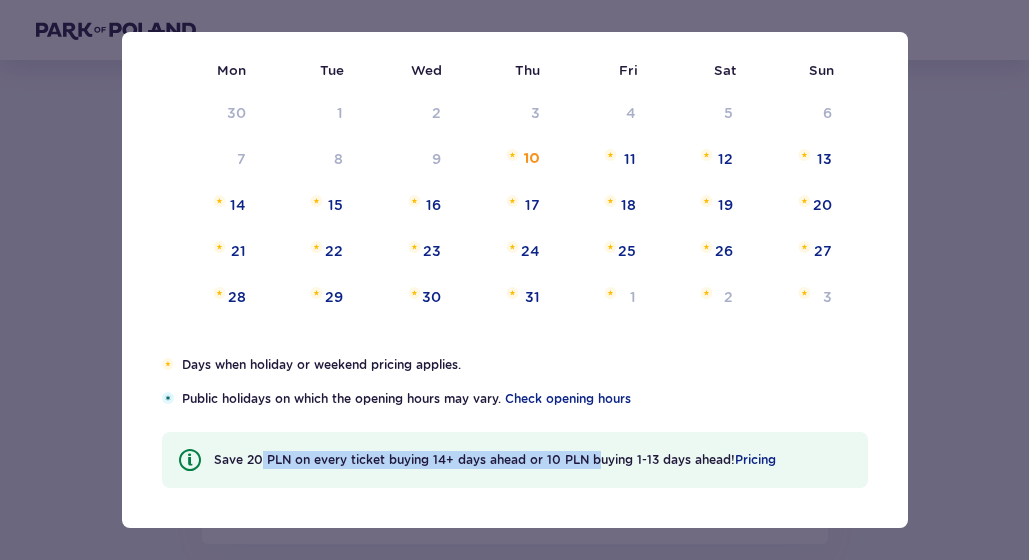 drag, startPoint x: 263, startPoint y: 462, endPoint x: 693, endPoint y: 393, distance: 435.50085 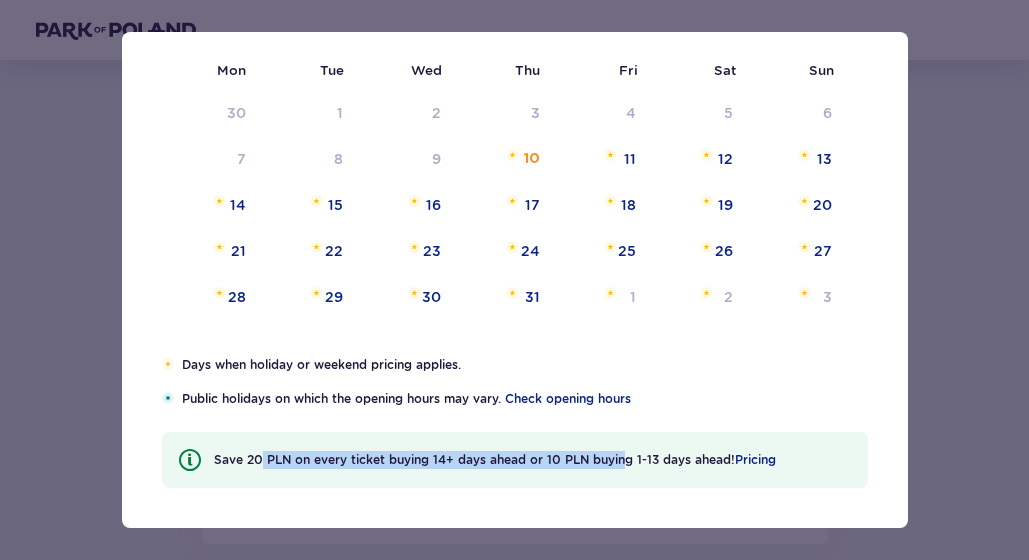scroll, scrollTop: 101, scrollLeft: 0, axis: vertical 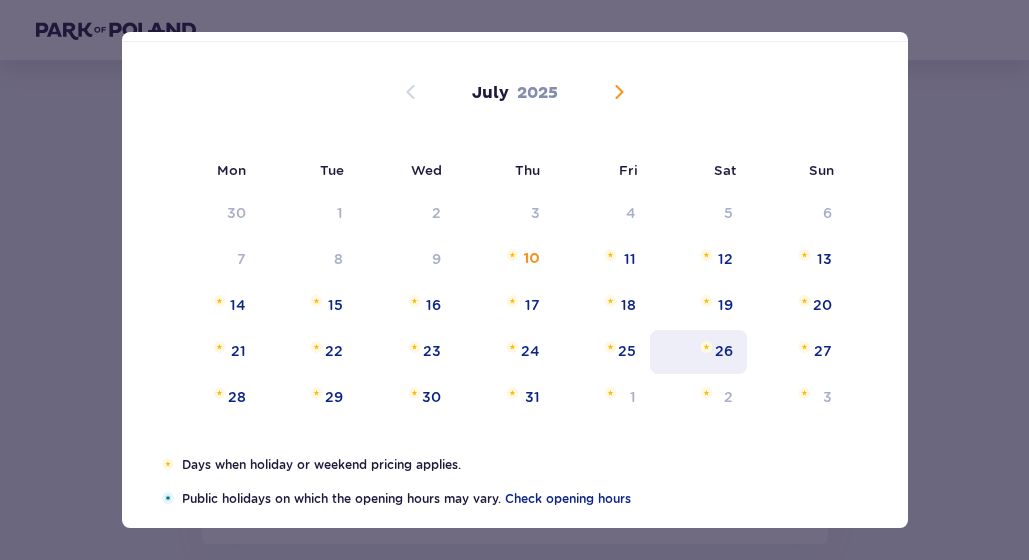 click on "26" at bounding box center (698, 352) 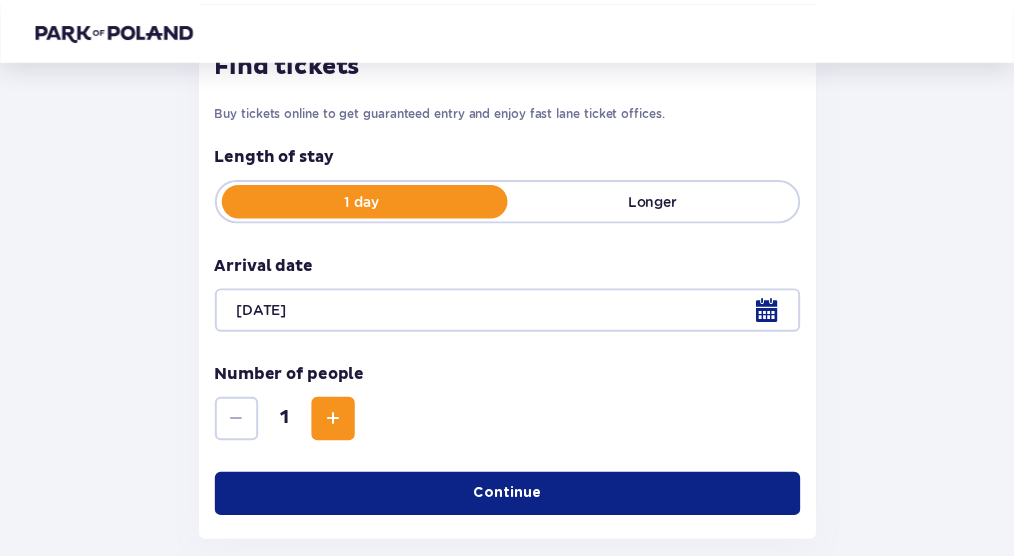 scroll, scrollTop: 302, scrollLeft: 0, axis: vertical 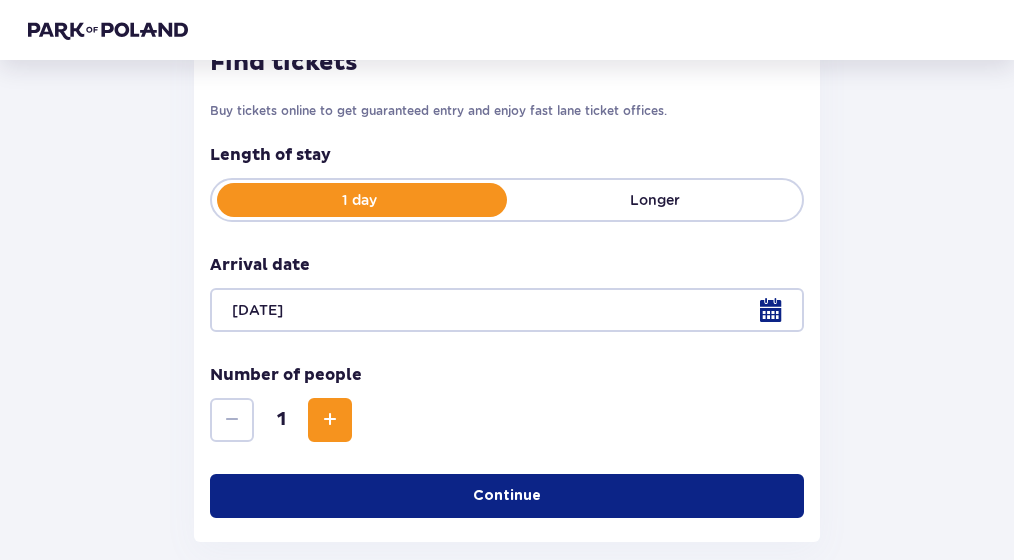 click at bounding box center [330, 420] 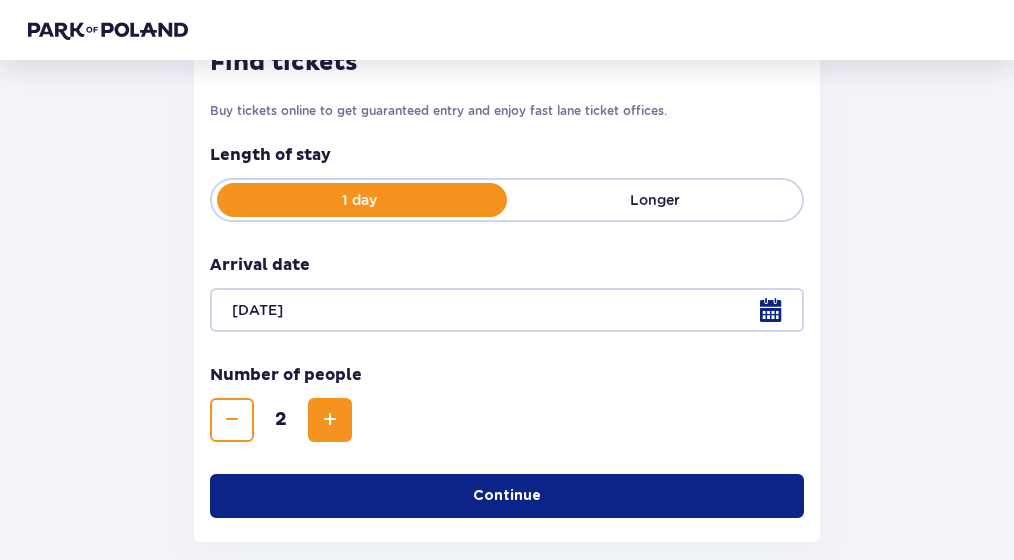 click on "Continue" at bounding box center [507, 496] 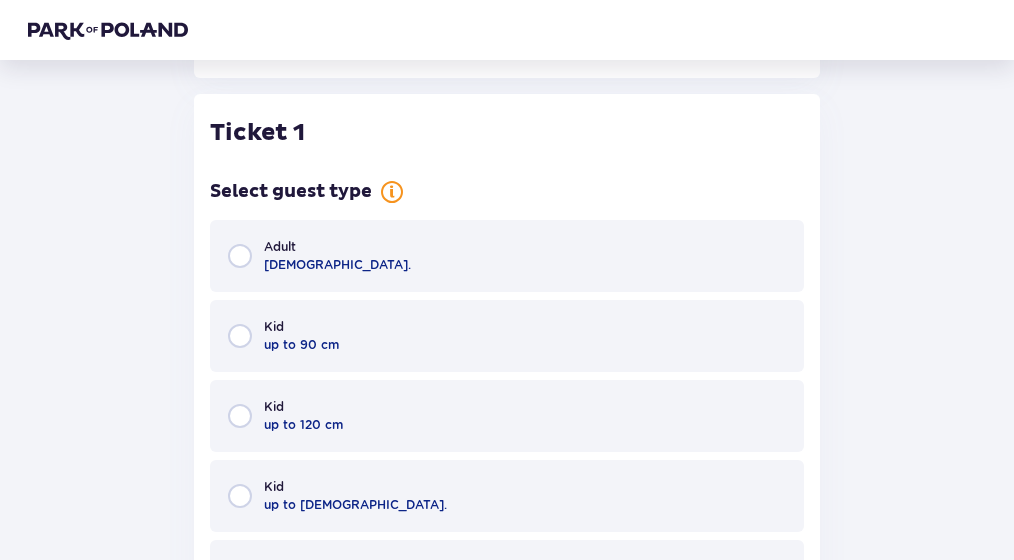 scroll, scrollTop: 784, scrollLeft: 0, axis: vertical 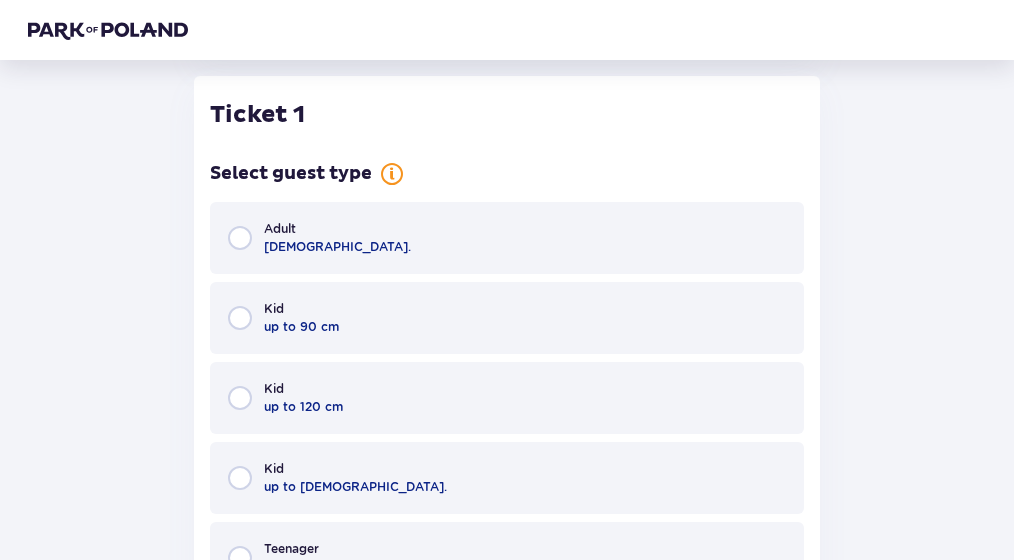 click on "Adult 18 - 65 y.o." at bounding box center (507, 238) 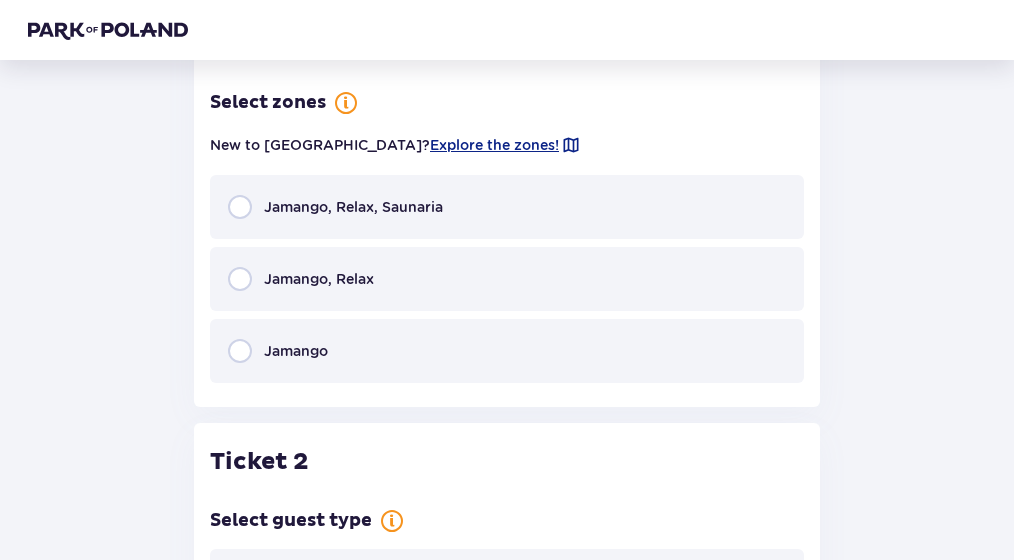 scroll, scrollTop: 1574, scrollLeft: 0, axis: vertical 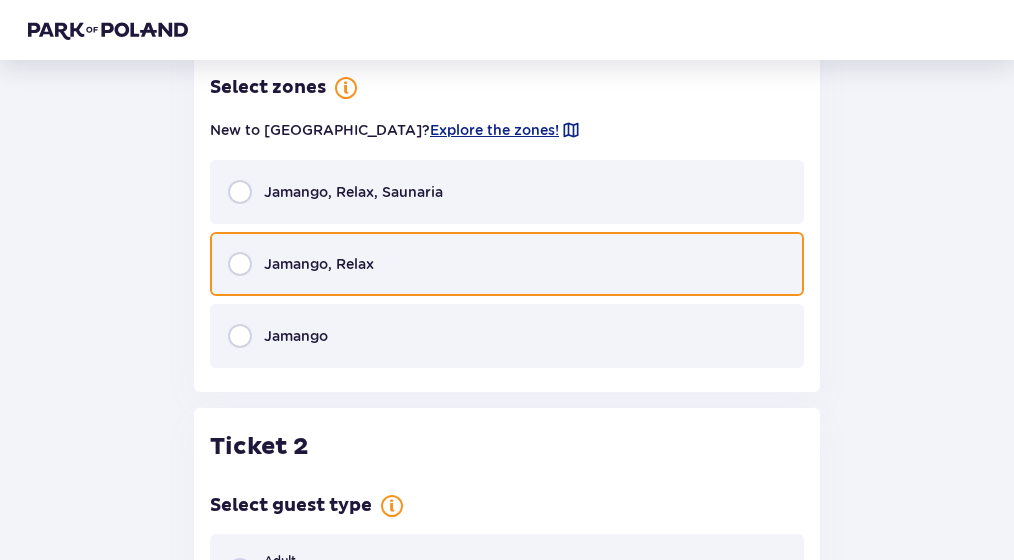 click at bounding box center [240, 264] 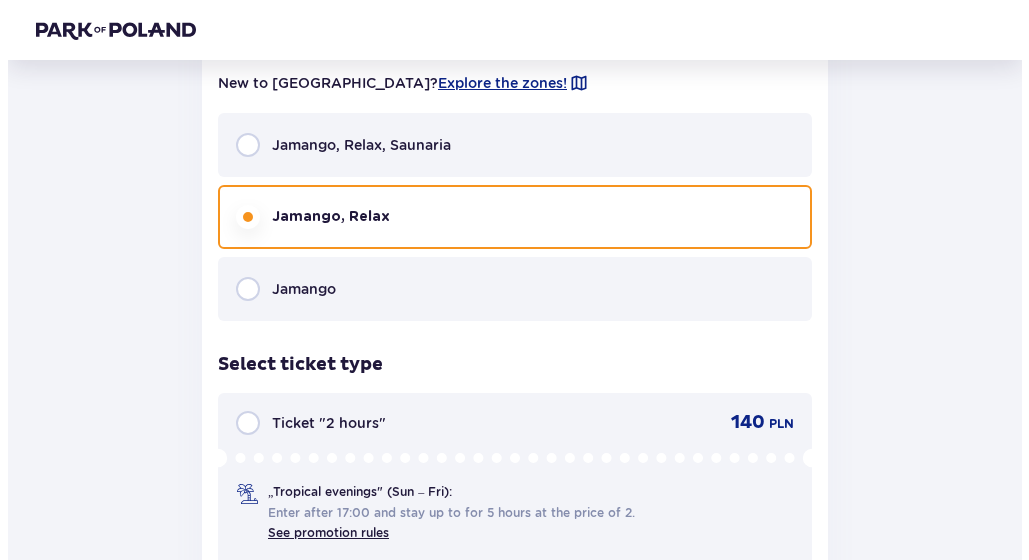 scroll, scrollTop: 1598, scrollLeft: 0, axis: vertical 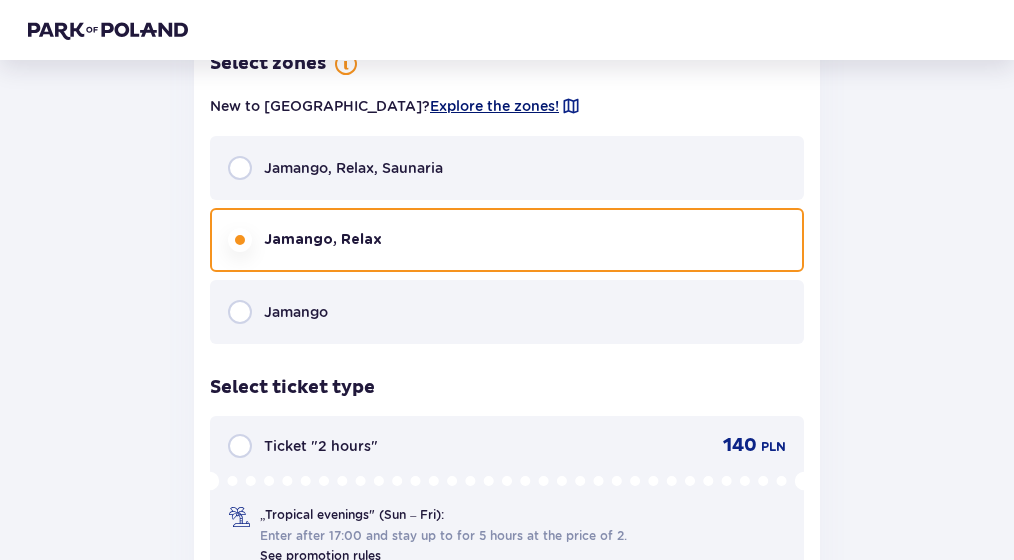 click on "Explore the zones!" at bounding box center [494, 106] 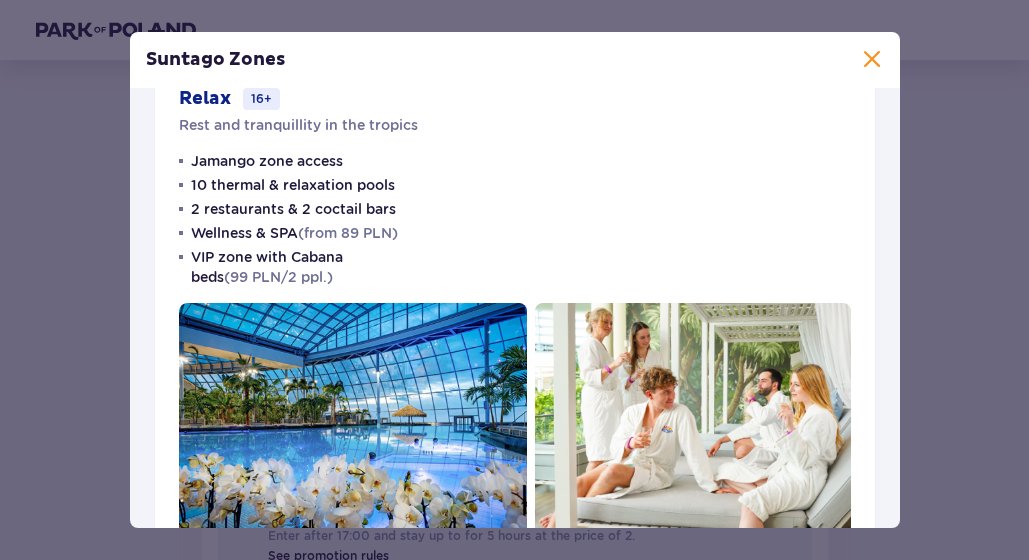 scroll, scrollTop: 700, scrollLeft: 0, axis: vertical 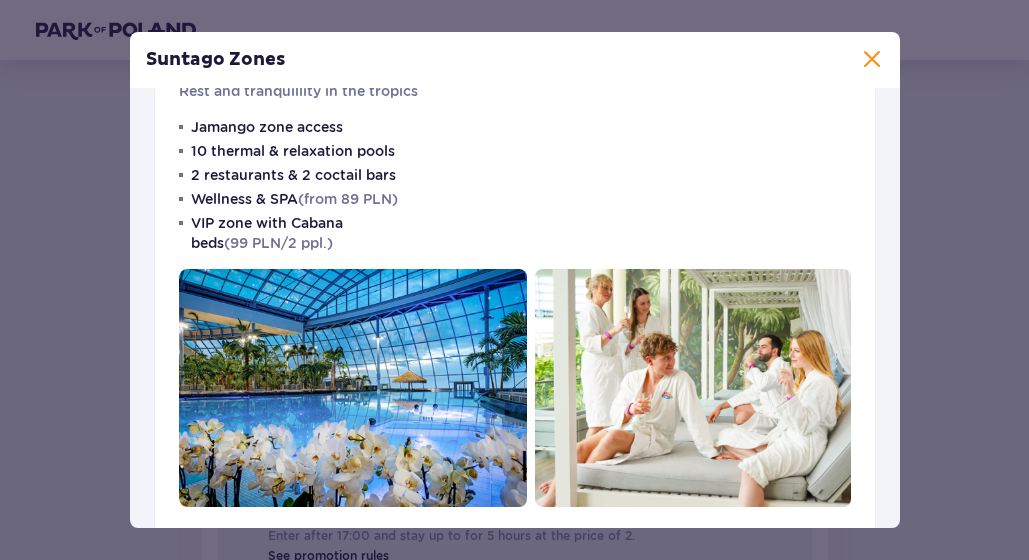 drag, startPoint x: 333, startPoint y: 190, endPoint x: 270, endPoint y: 250, distance: 87 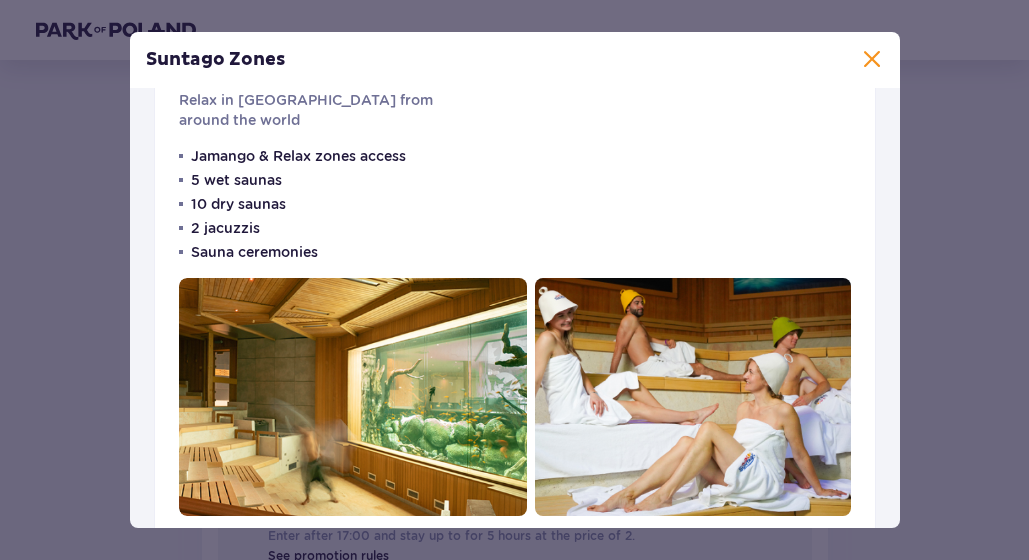 scroll, scrollTop: 1284, scrollLeft: 0, axis: vertical 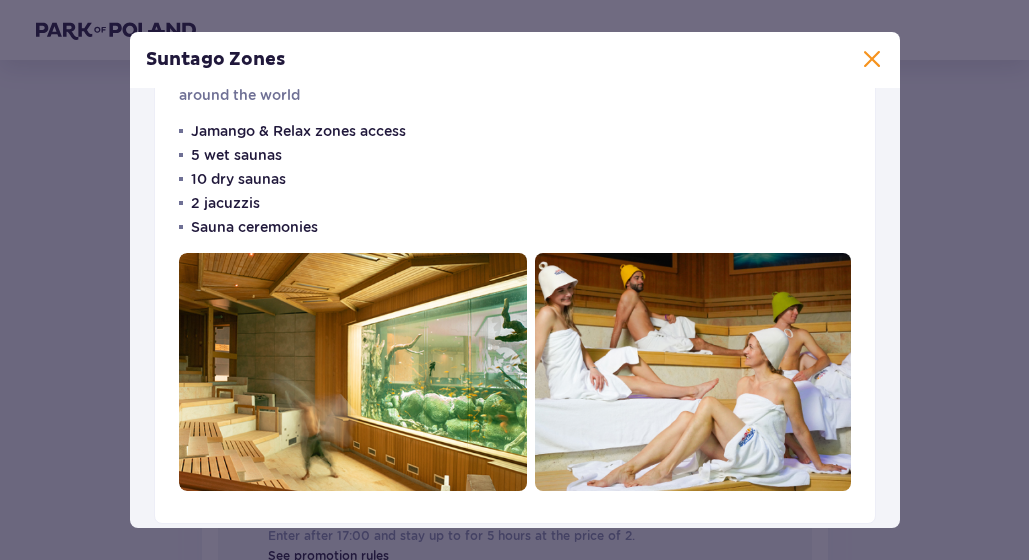 drag, startPoint x: 414, startPoint y: 221, endPoint x: 397, endPoint y: 128, distance: 94.54099 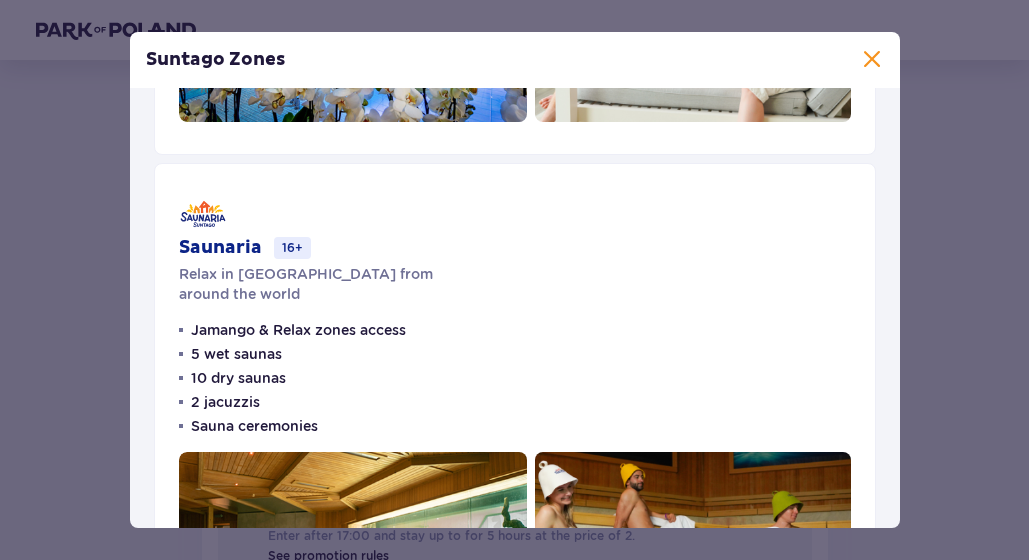scroll, scrollTop: 1084, scrollLeft: 0, axis: vertical 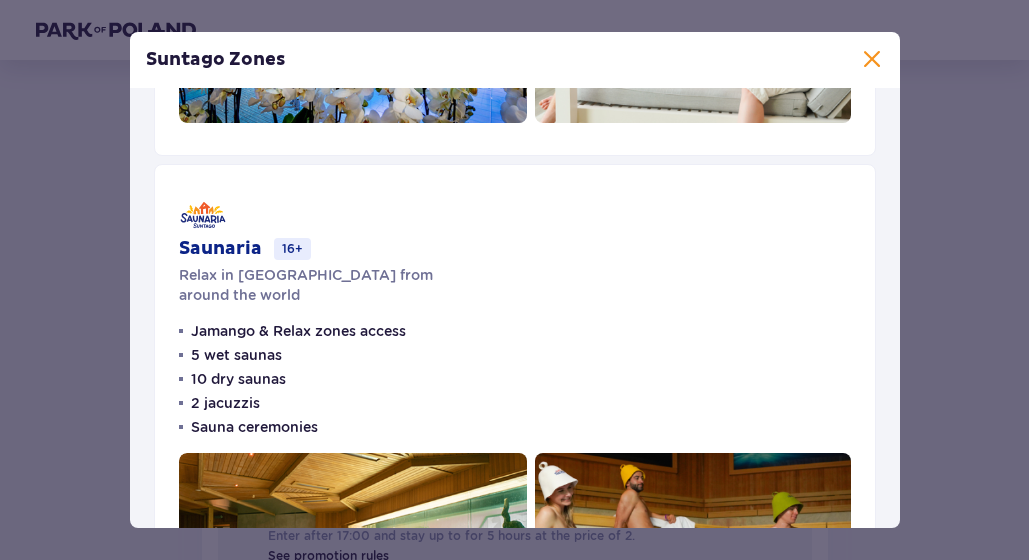 click on "16+" at bounding box center (292, 249) 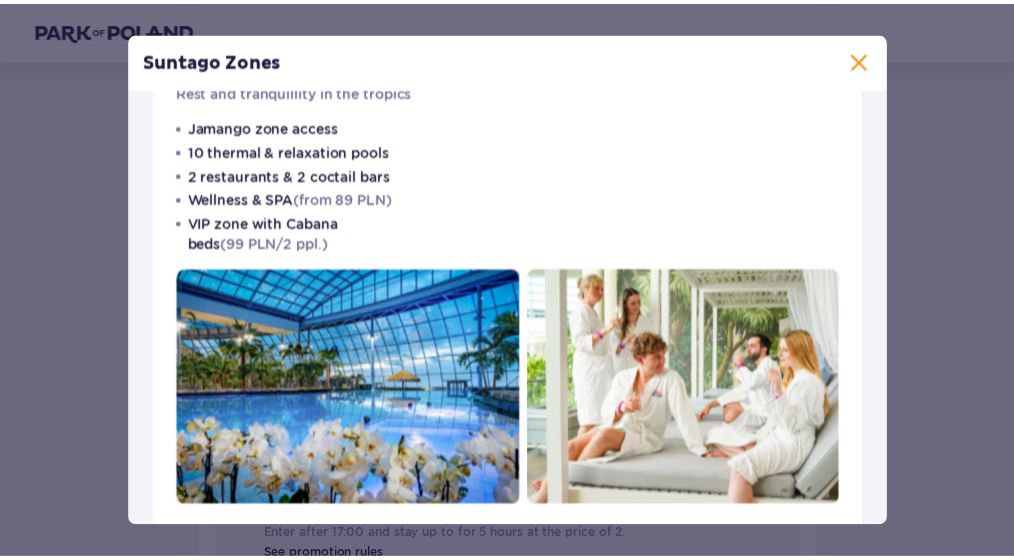 scroll, scrollTop: 1284, scrollLeft: 0, axis: vertical 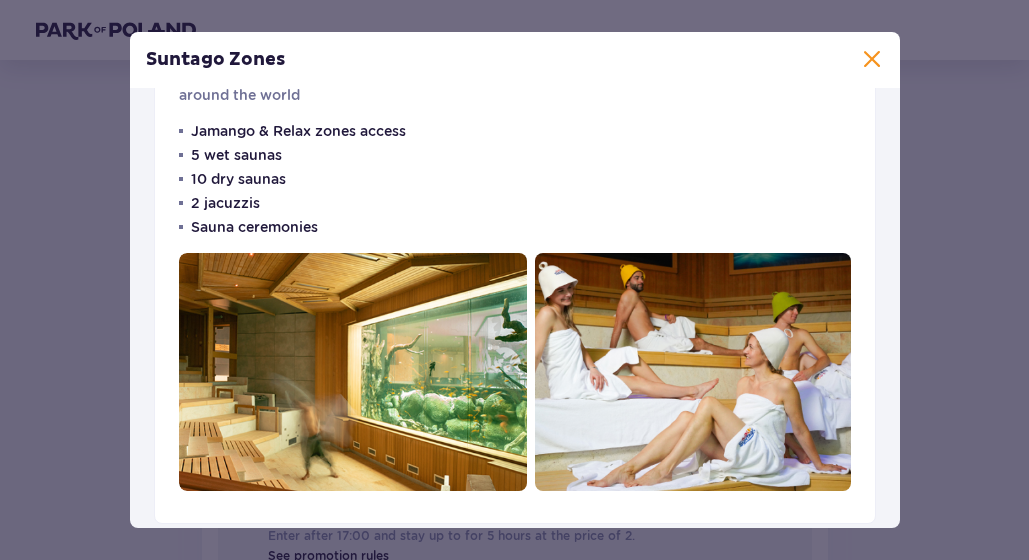 drag, startPoint x: 296, startPoint y: 192, endPoint x: 297, endPoint y: 182, distance: 10.049875 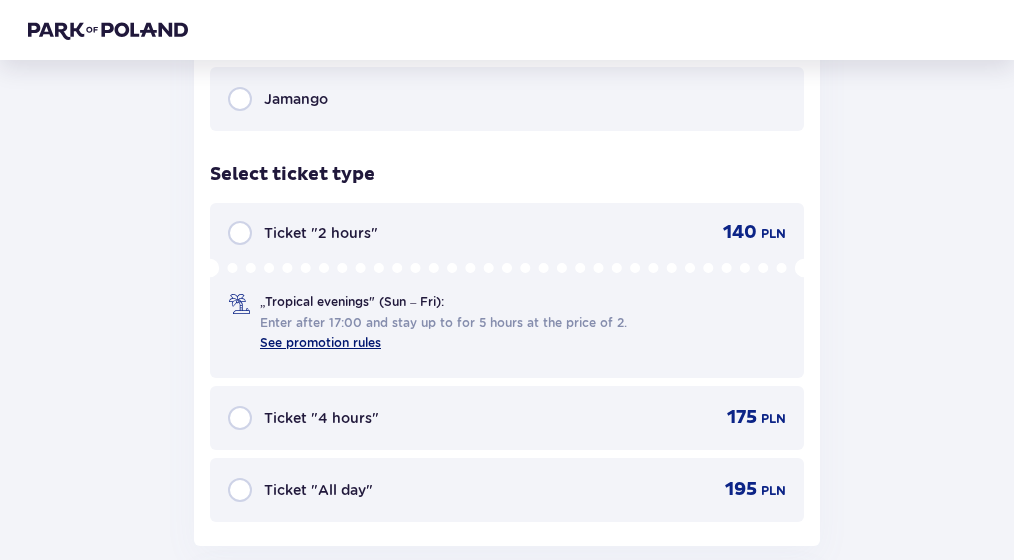 scroll, scrollTop: 1898, scrollLeft: 0, axis: vertical 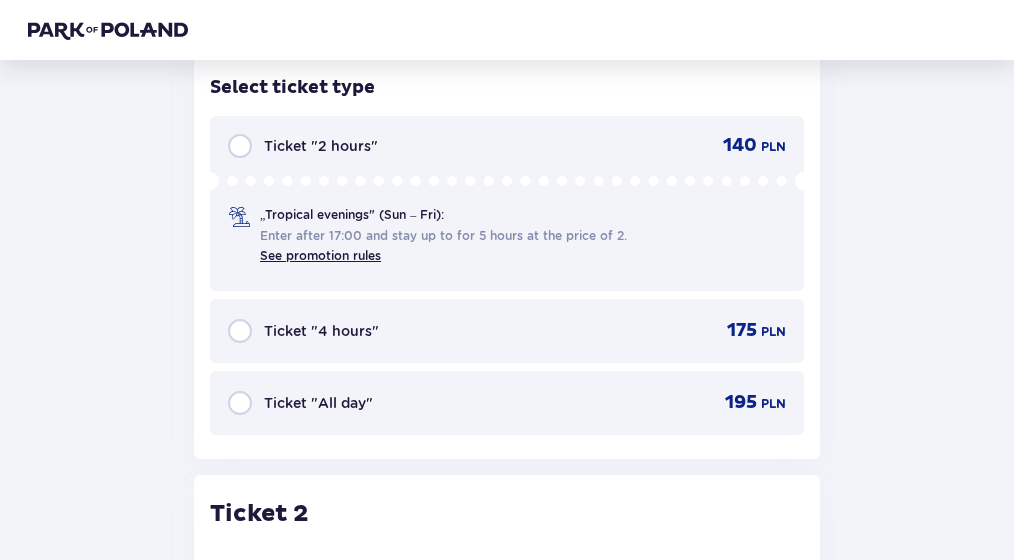 click on "Ticket "All day"" at bounding box center [318, 403] 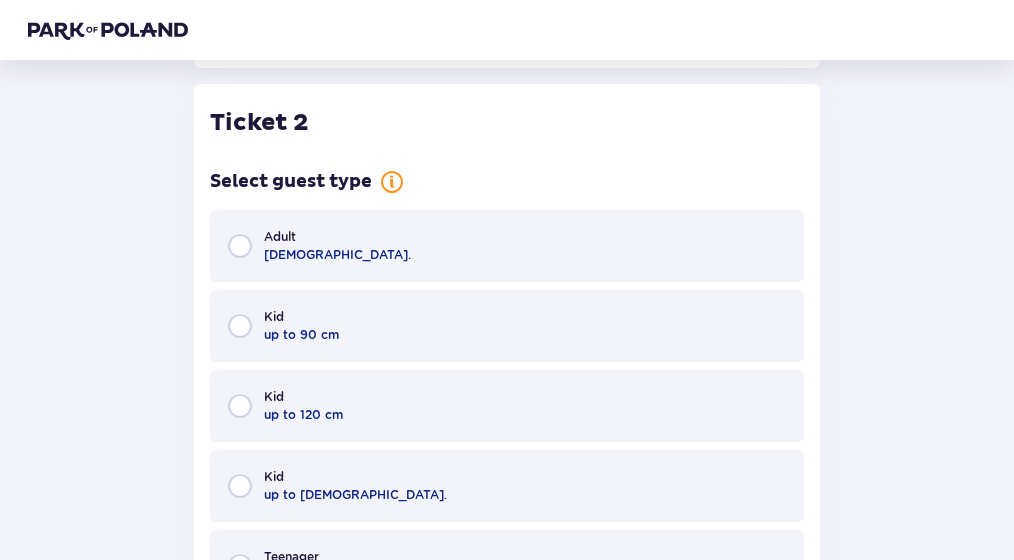 scroll, scrollTop: 2297, scrollLeft: 0, axis: vertical 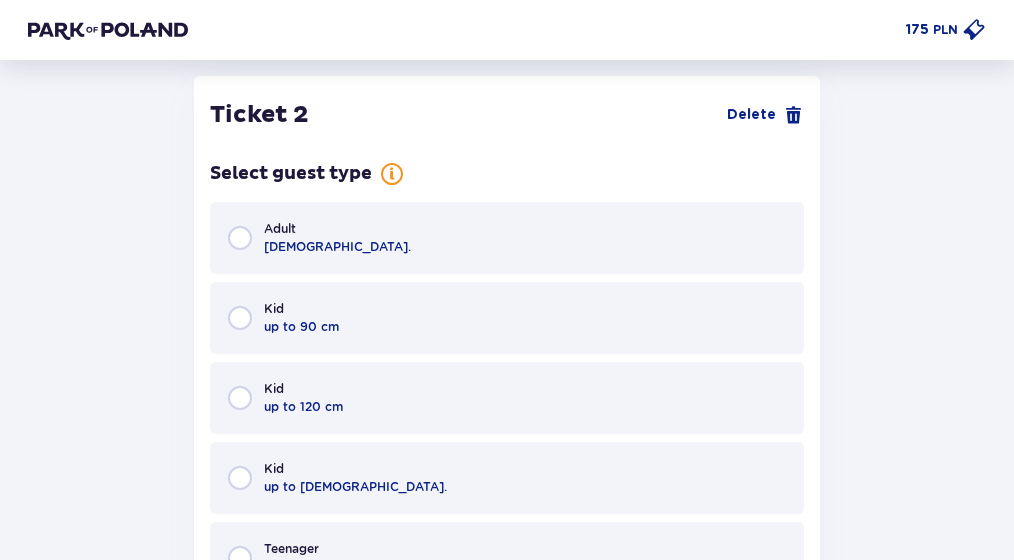 click on "Adult 18 - 65 y.o." at bounding box center [507, 238] 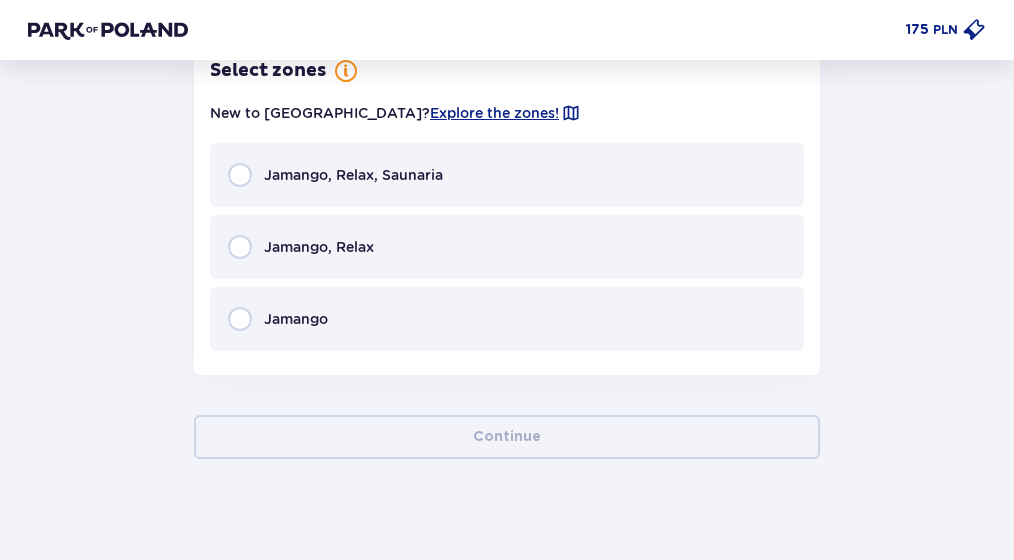 scroll, scrollTop: 3105, scrollLeft: 0, axis: vertical 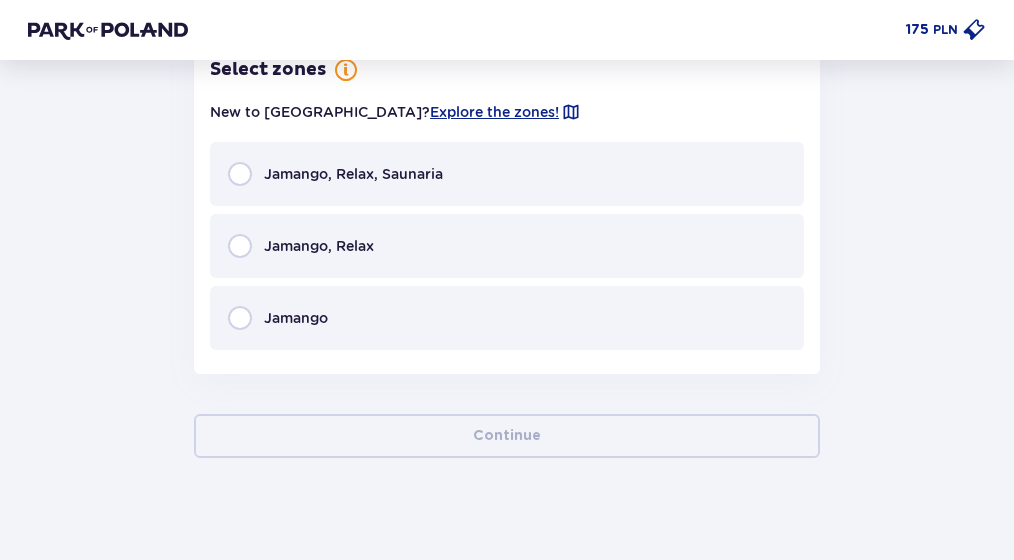 click on "Jamango, Relax" at bounding box center [507, 246] 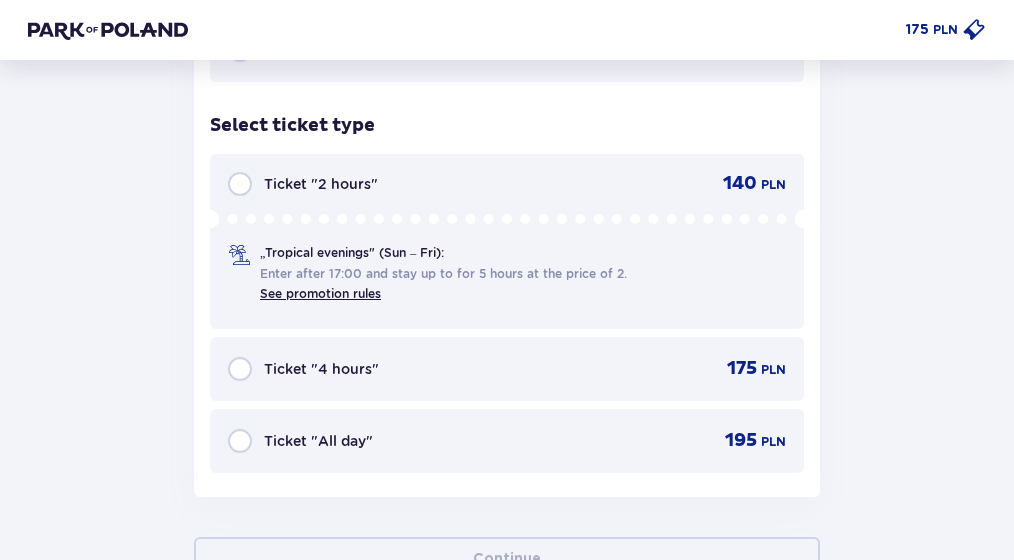 scroll, scrollTop: 3411, scrollLeft: 0, axis: vertical 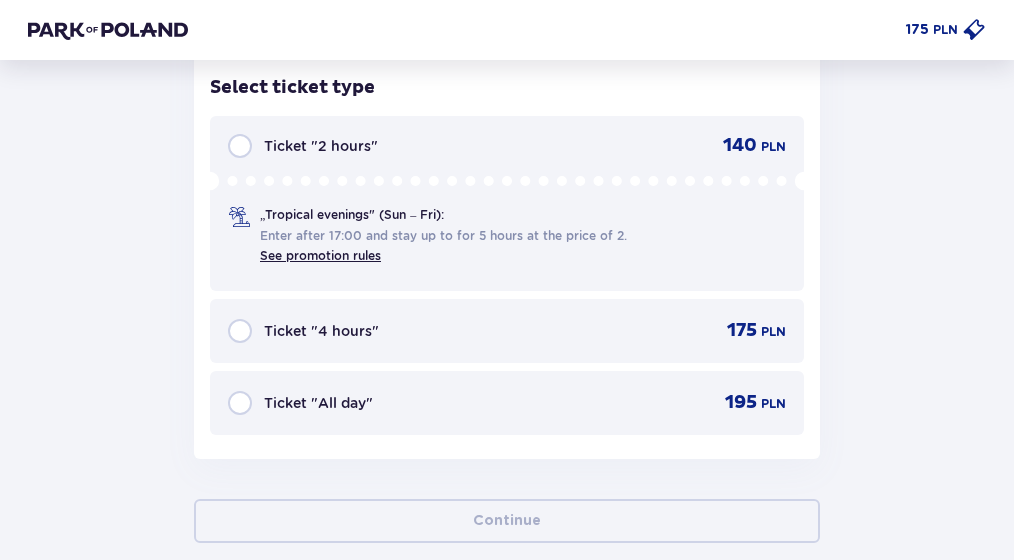 click on "Ticket "All day" 195 PLN" at bounding box center (507, 403) 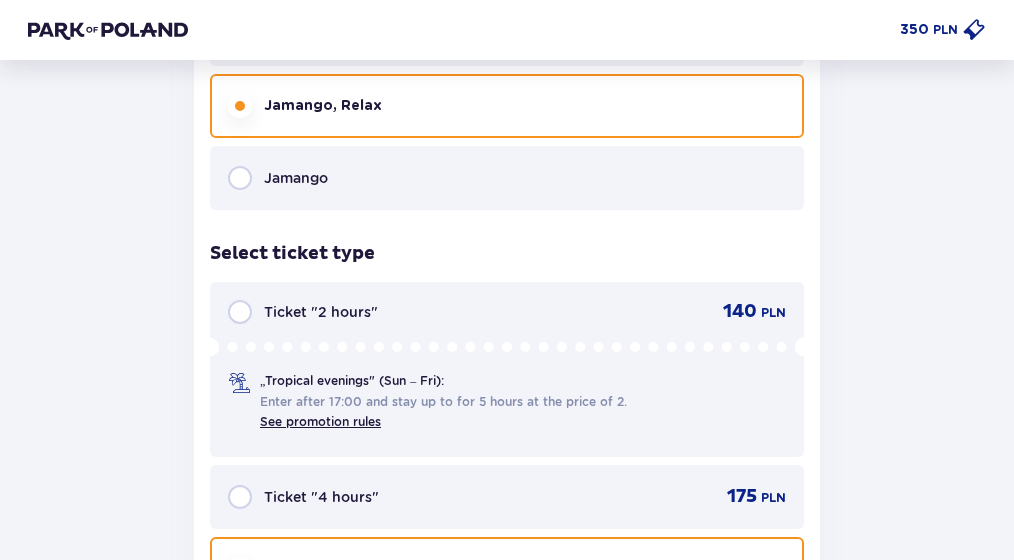 scroll, scrollTop: 3165, scrollLeft: 0, axis: vertical 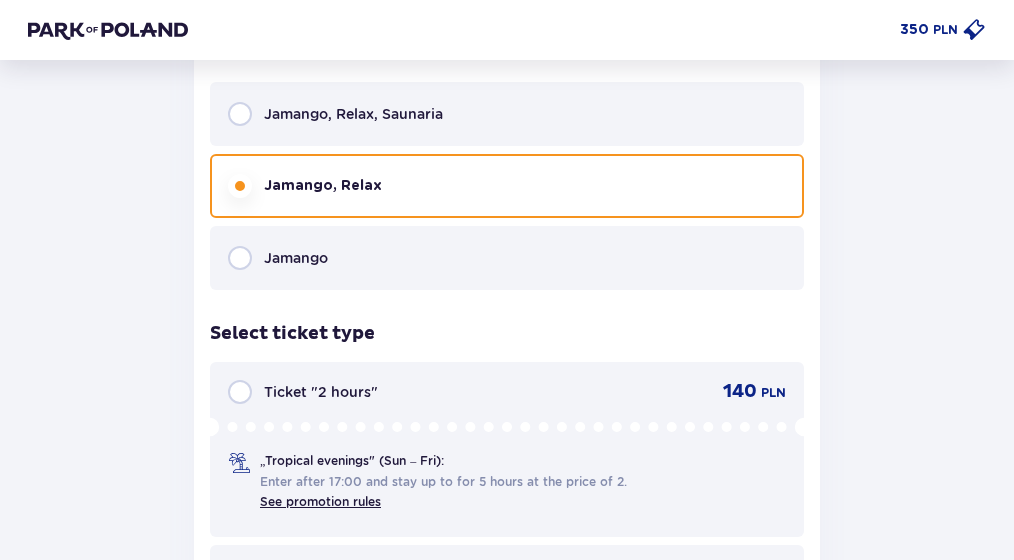 click on "Jamango" at bounding box center (507, 258) 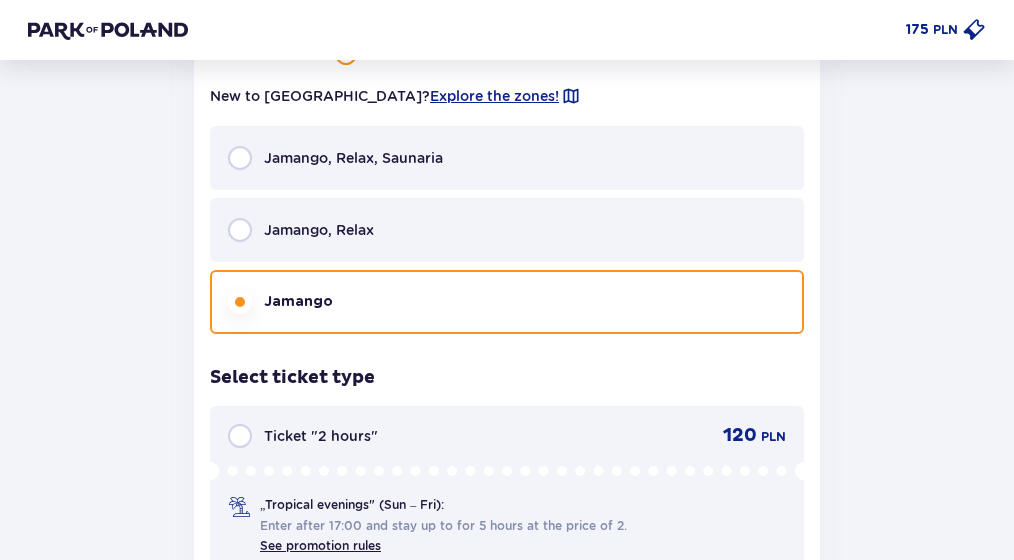 scroll, scrollTop: 3114, scrollLeft: 0, axis: vertical 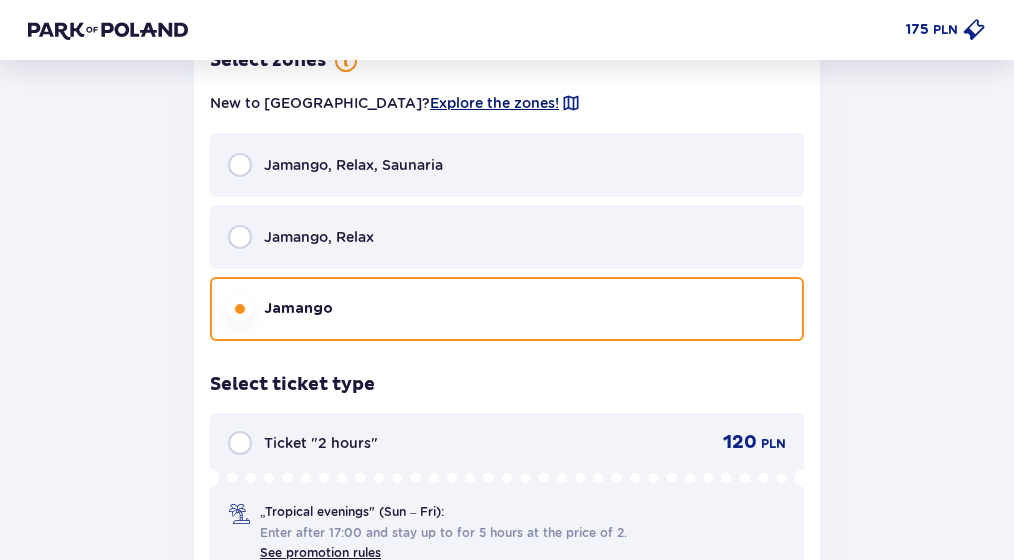 click on "Explore the zones!" at bounding box center [494, 103] 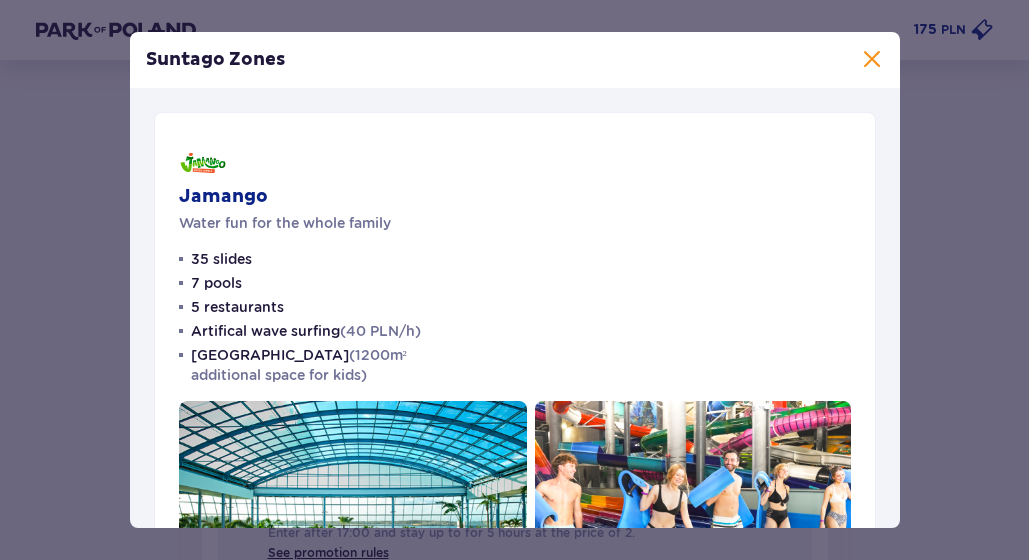 click on "35 slides" at bounding box center (221, 259) 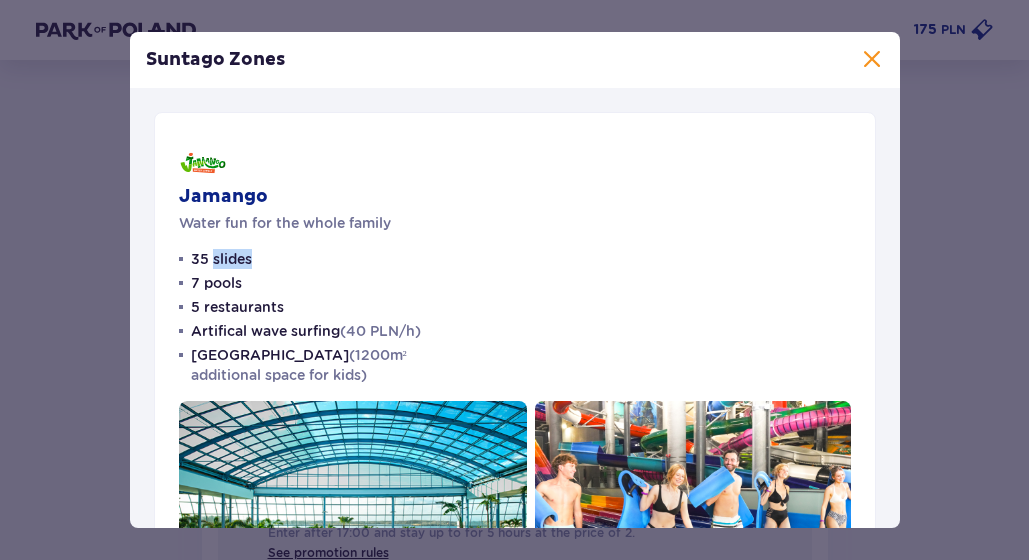 click on "35 slides" at bounding box center [221, 259] 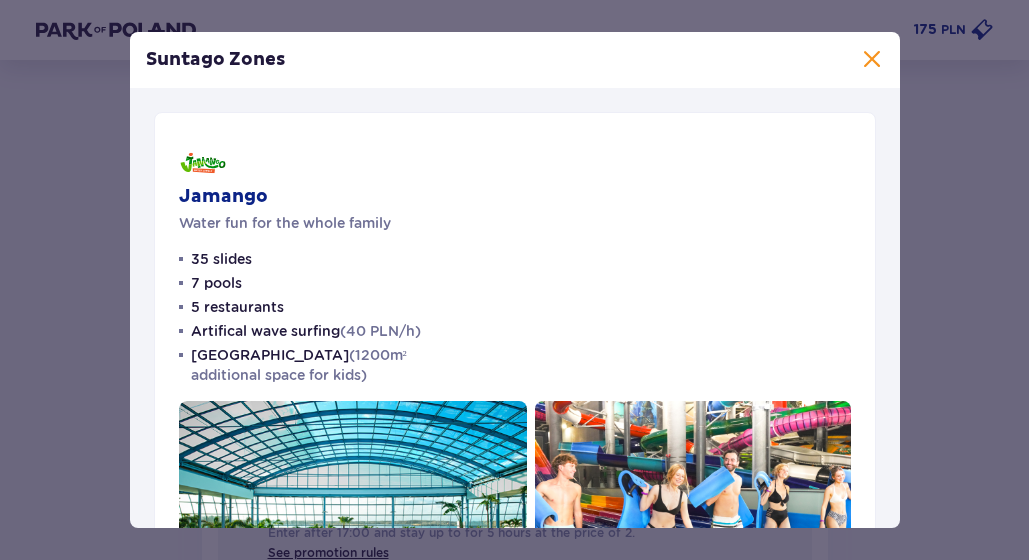 click on "7 pools" at bounding box center [216, 283] 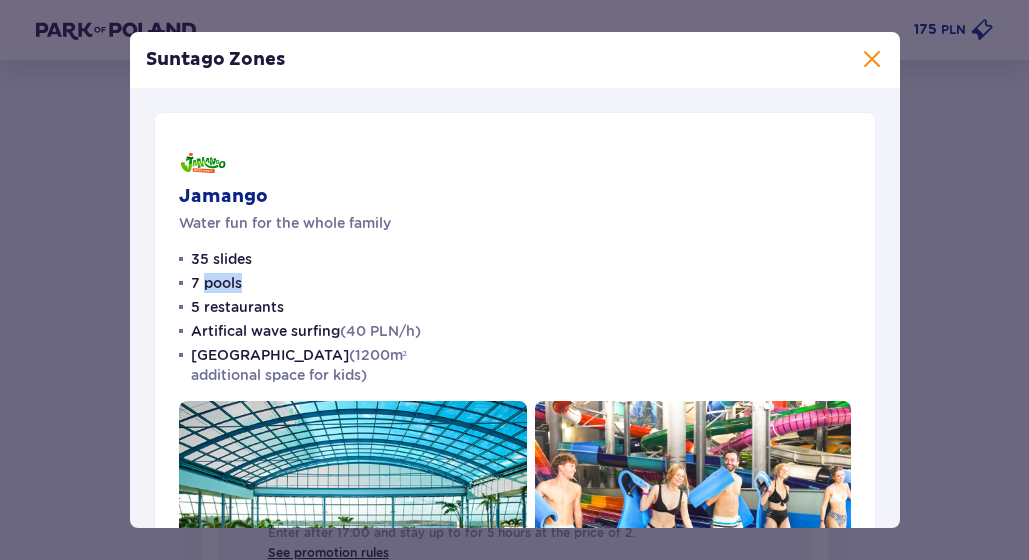 click on "7 pools" at bounding box center (216, 283) 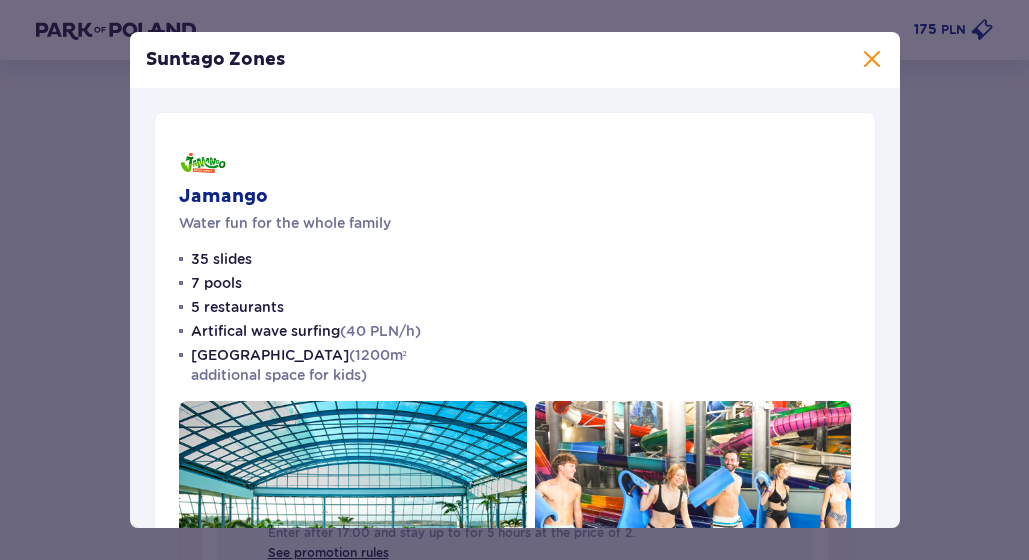 click on "5 restaurants" at bounding box center [237, 307] 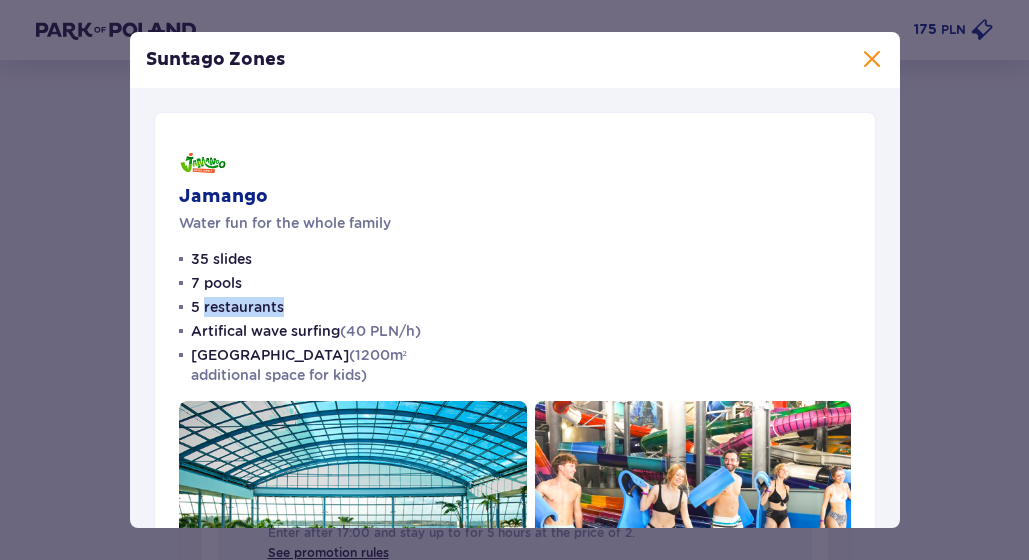 click on "5 restaurants" at bounding box center (237, 307) 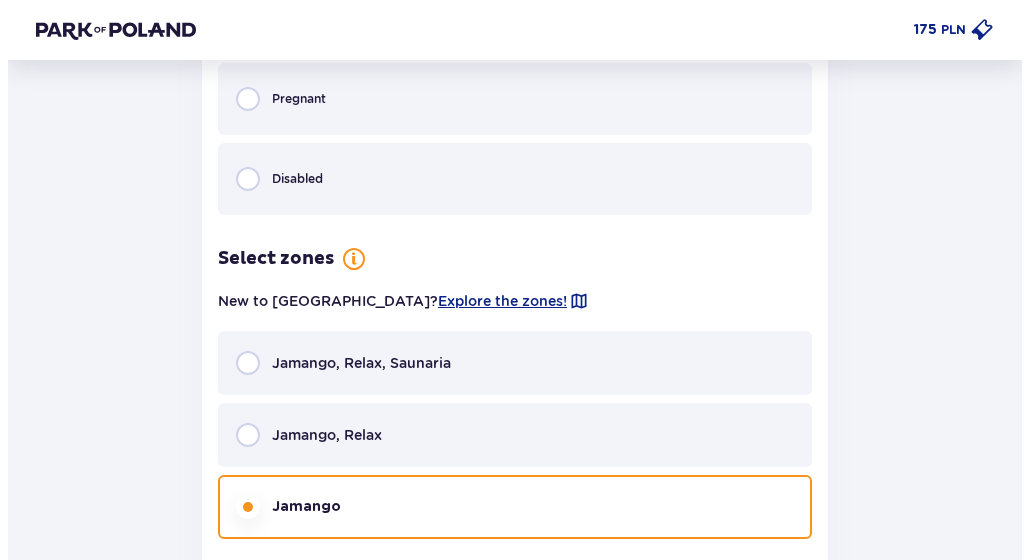 scroll, scrollTop: 2914, scrollLeft: 0, axis: vertical 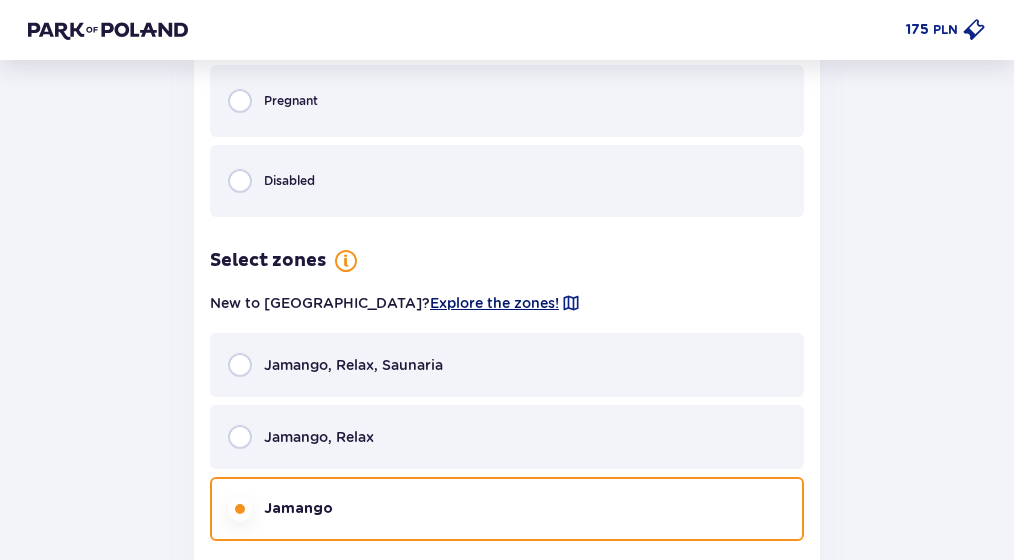 click on "Explore the zones!" at bounding box center [494, 303] 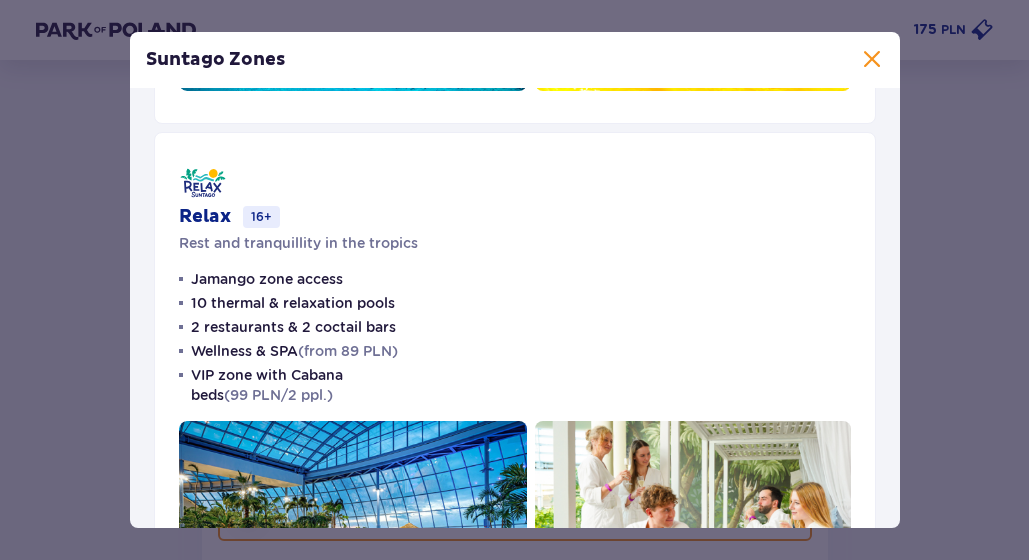 scroll, scrollTop: 600, scrollLeft: 0, axis: vertical 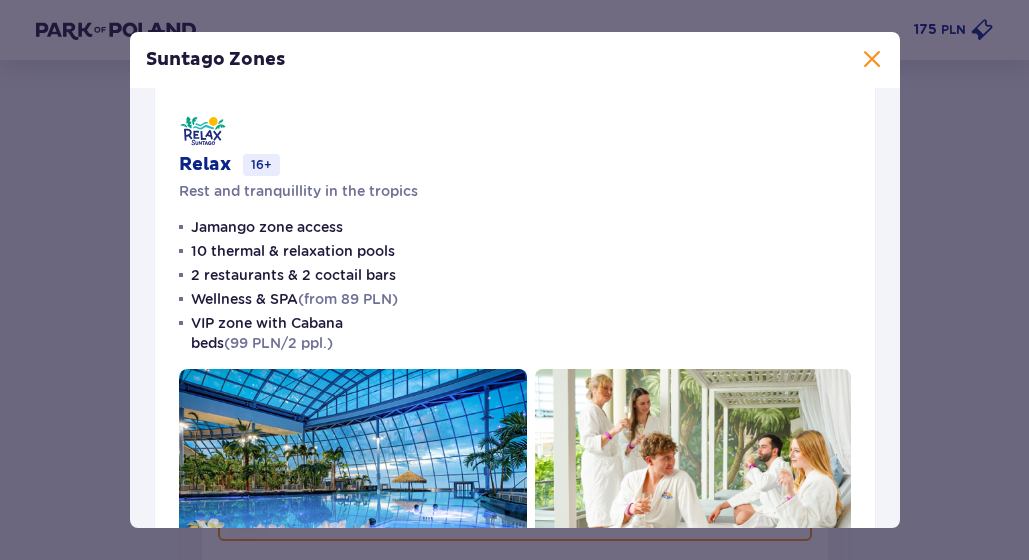 click on "10 thermal & relaxation pools" at bounding box center [293, 251] 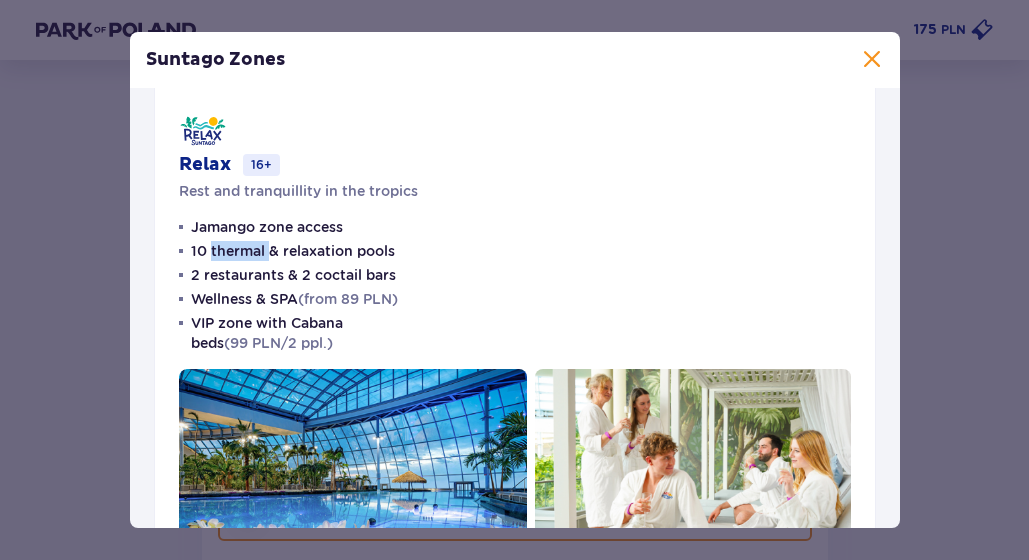 click on "10 thermal & relaxation pools" at bounding box center [293, 251] 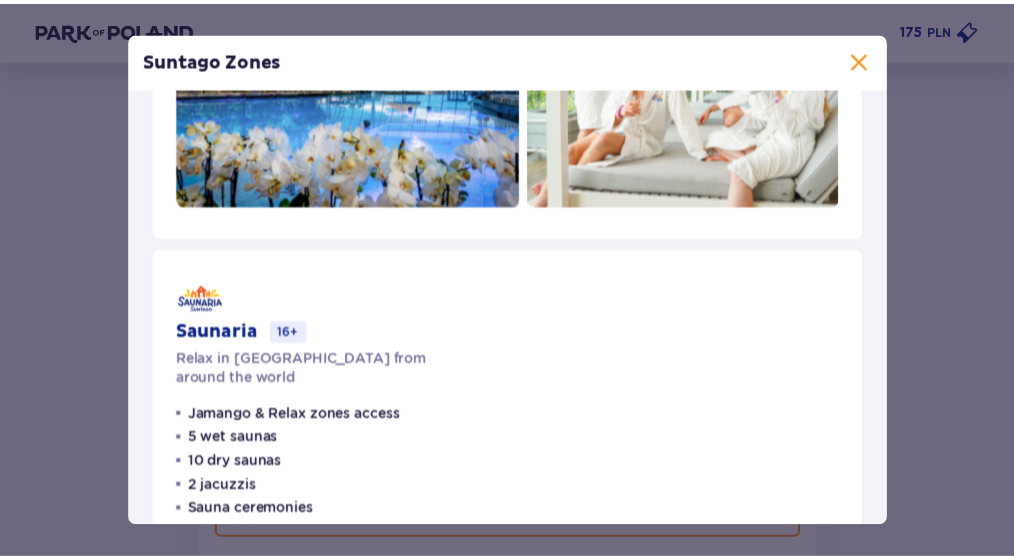 scroll, scrollTop: 1284, scrollLeft: 0, axis: vertical 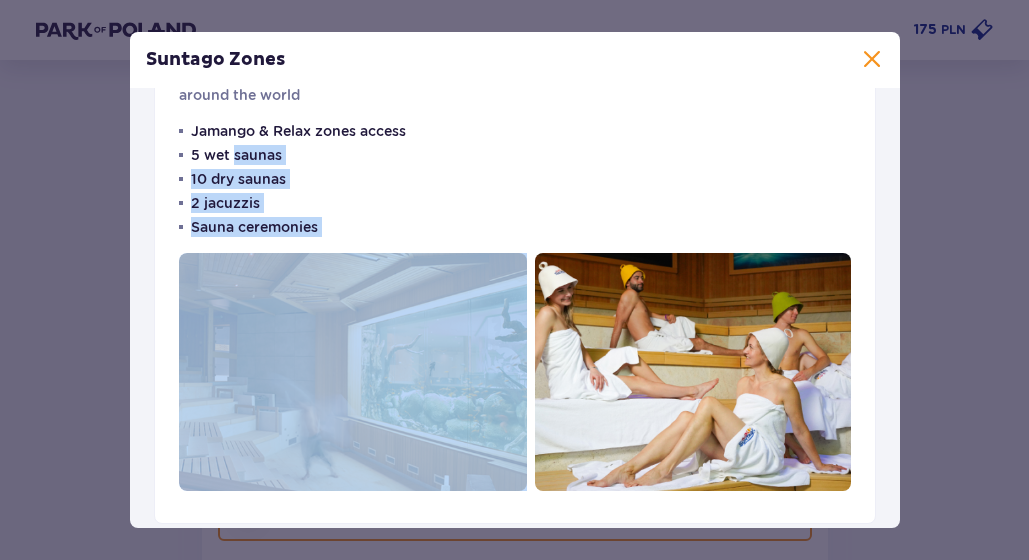 drag, startPoint x: 237, startPoint y: 132, endPoint x: 327, endPoint y: 261, distance: 157.29272 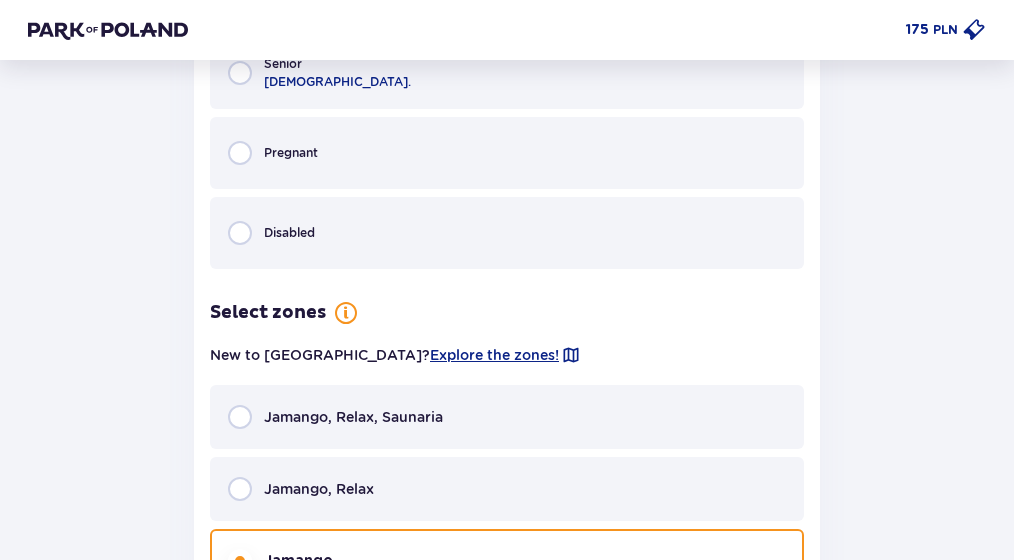 drag, startPoint x: 672, startPoint y: 195, endPoint x: 536, endPoint y: 328, distance: 190.22356 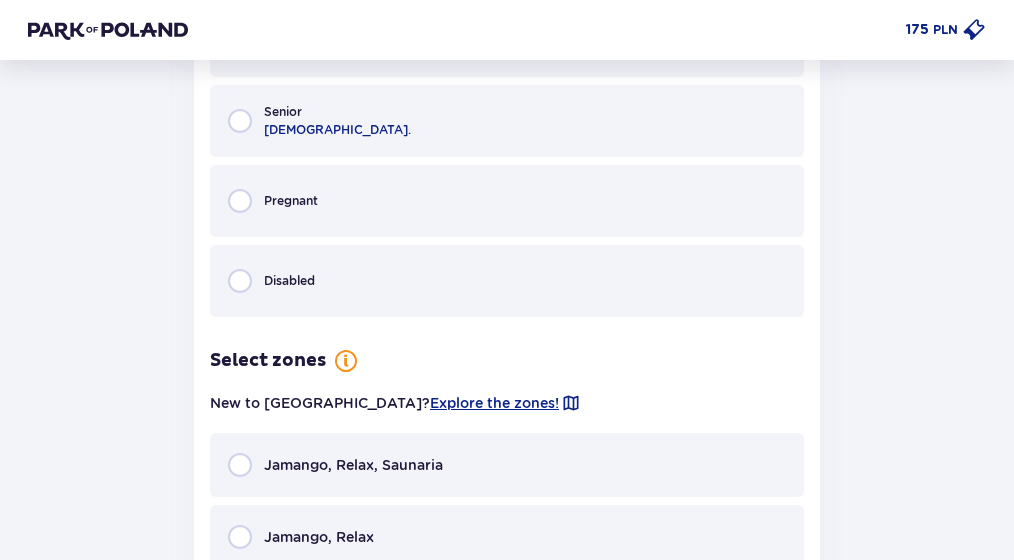 drag, startPoint x: 536, startPoint y: 328, endPoint x: 478, endPoint y: 321, distance: 58.420887 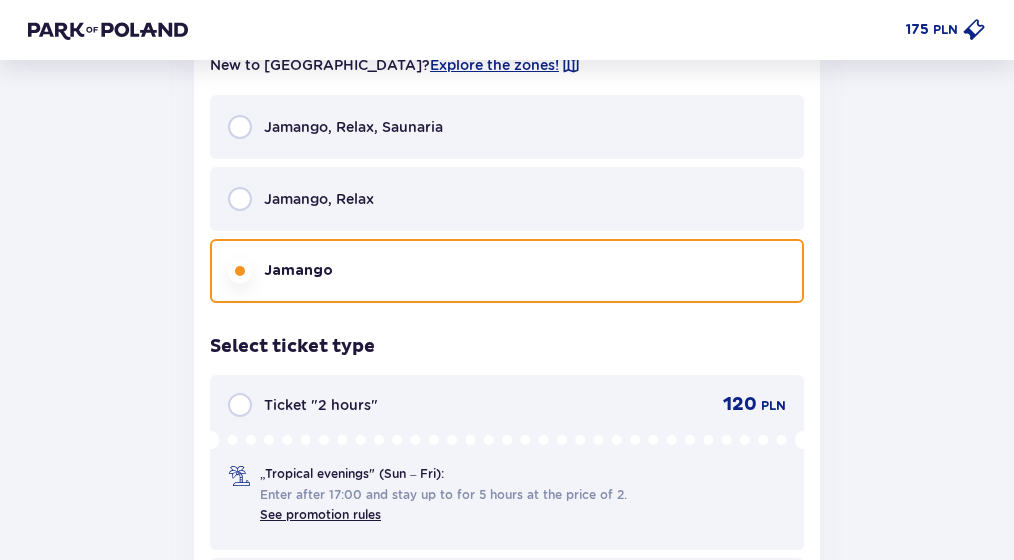 scroll, scrollTop: 3014, scrollLeft: 0, axis: vertical 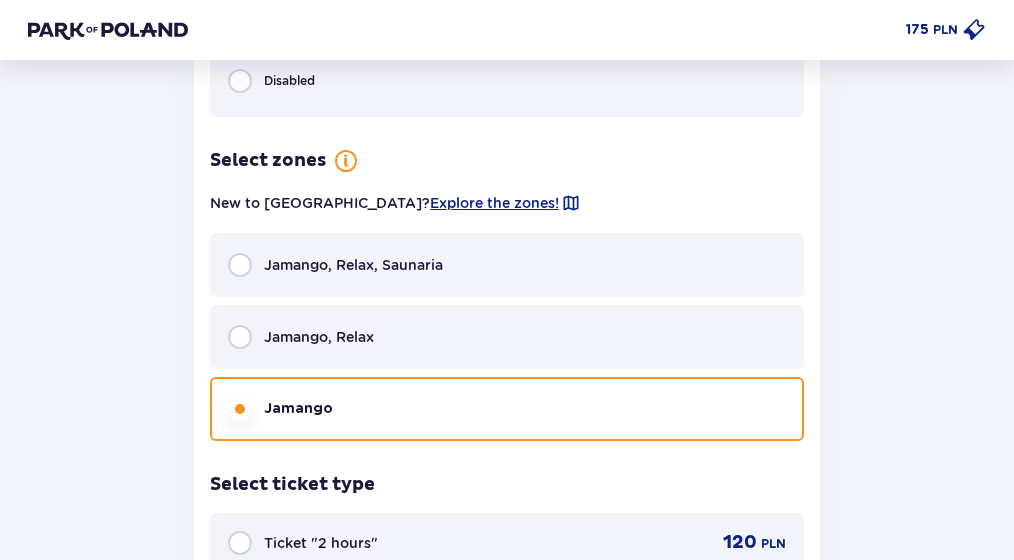 click on "Jamango, Relax" at bounding box center (507, 337) 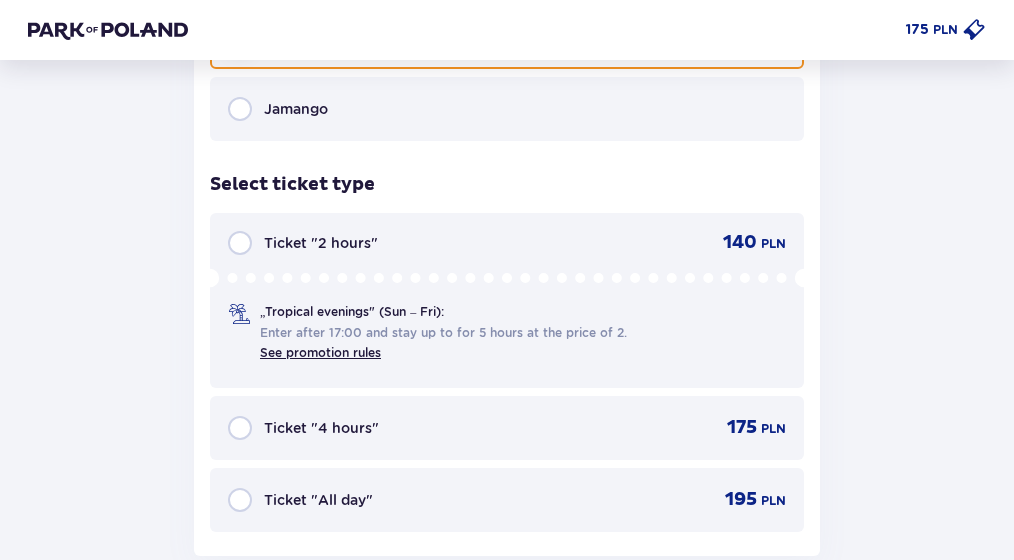 scroll, scrollTop: 3514, scrollLeft: 0, axis: vertical 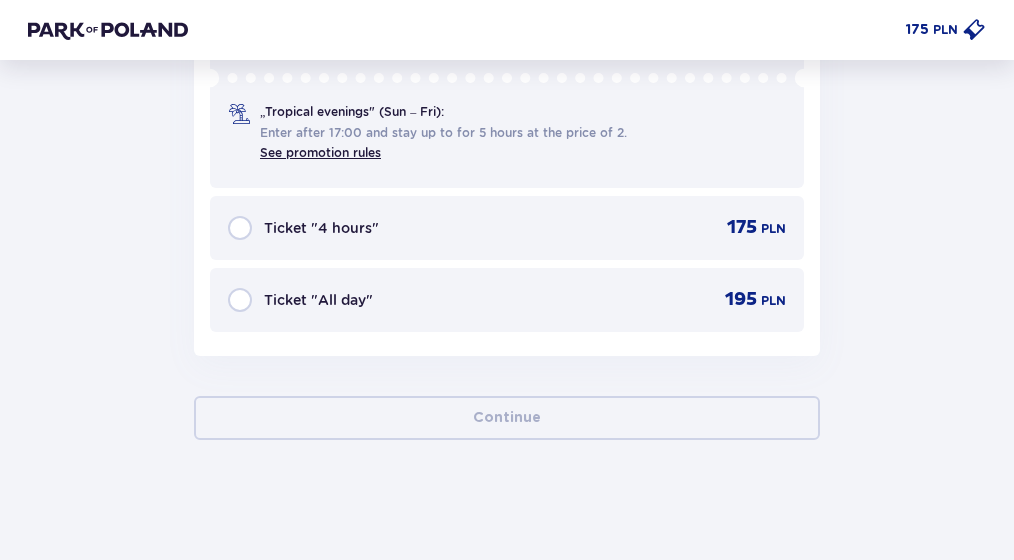 click on "Ticket "All day" 195 PLN" at bounding box center [507, 300] 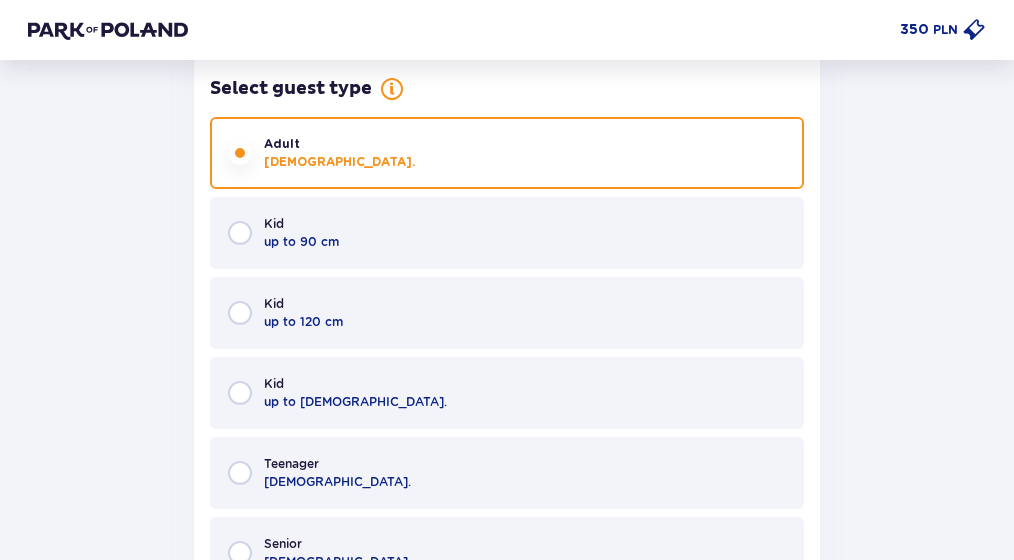 scroll, scrollTop: 2882, scrollLeft: 0, axis: vertical 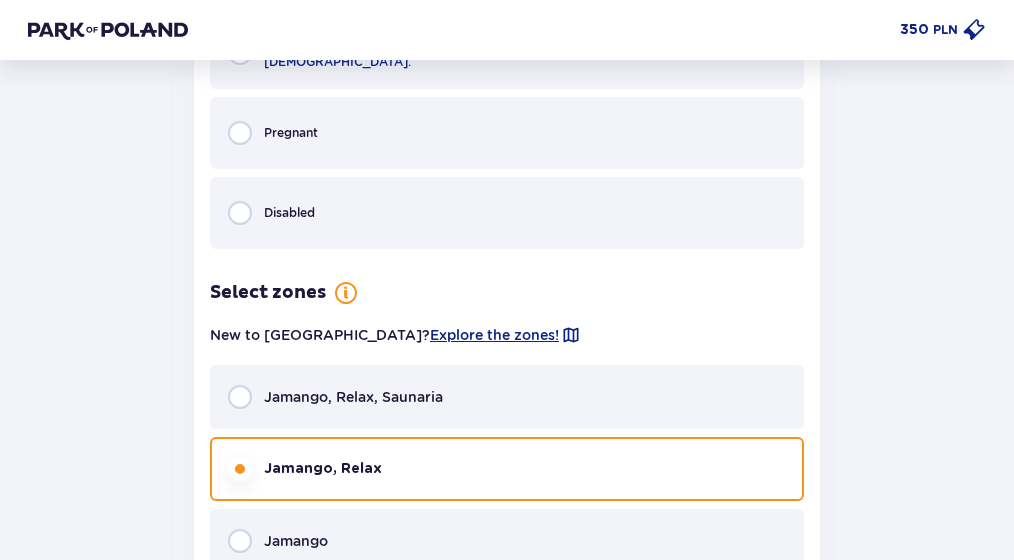 click on "Jamango, Relax, Saunaria" at bounding box center (353, 397) 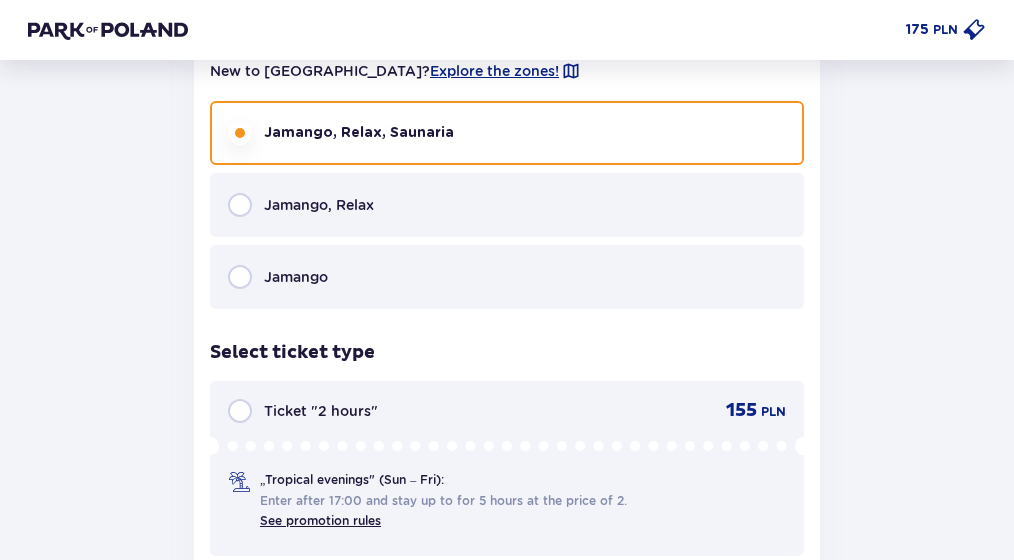 scroll, scrollTop: 3093, scrollLeft: 0, axis: vertical 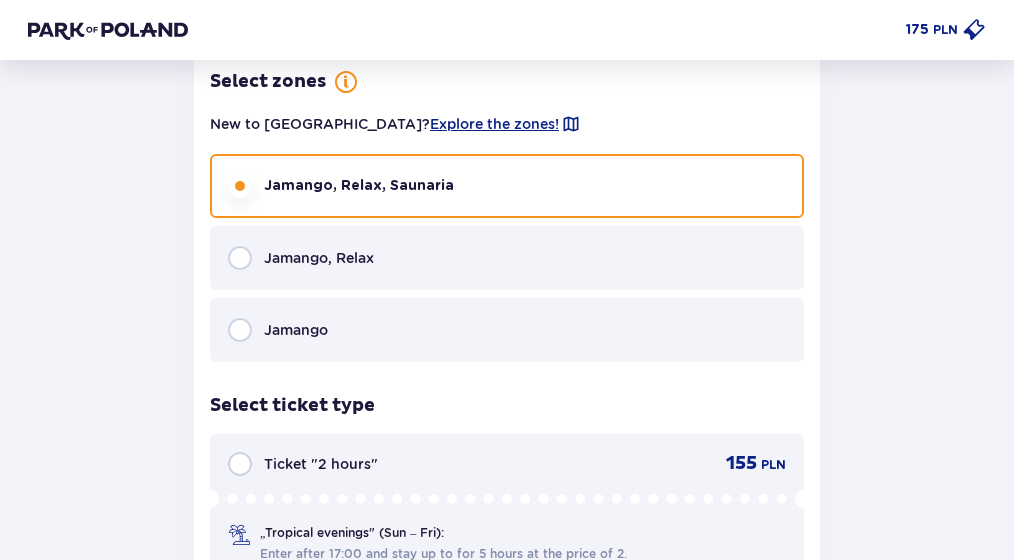 click on "Jamango, Relax" at bounding box center [507, 258] 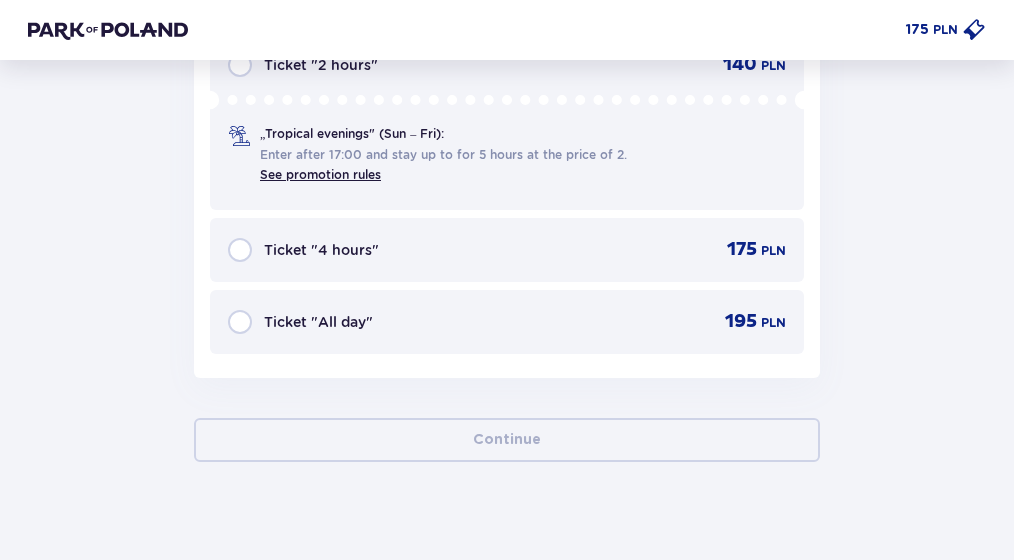 scroll, scrollTop: 3493, scrollLeft: 0, axis: vertical 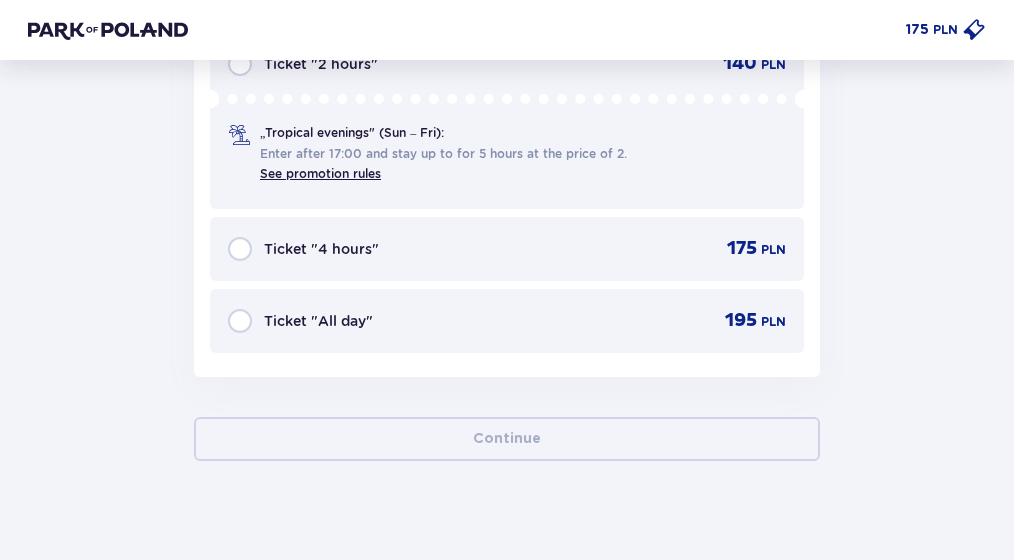 click on "Ticket "All day" 195 PLN" at bounding box center (507, 321) 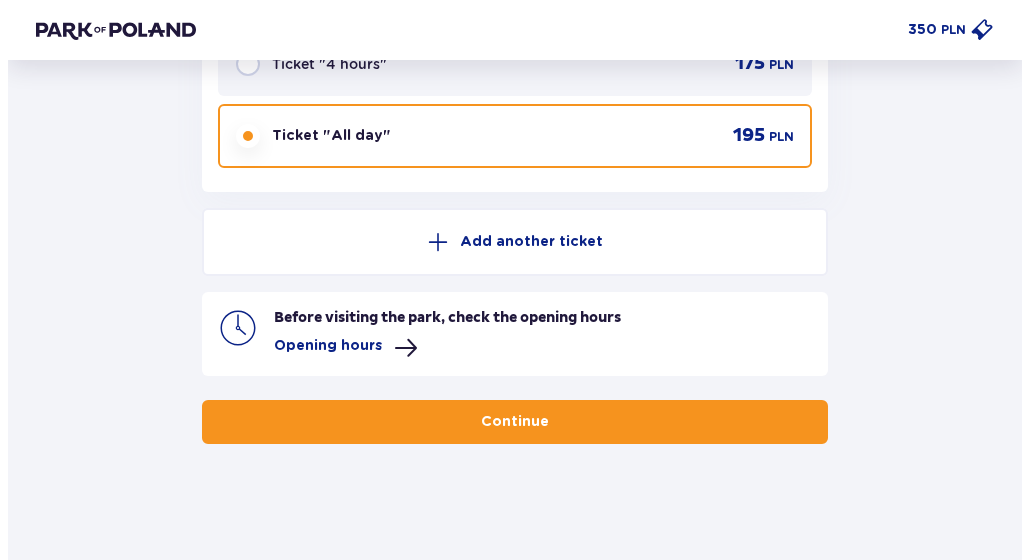 scroll, scrollTop: 3682, scrollLeft: 0, axis: vertical 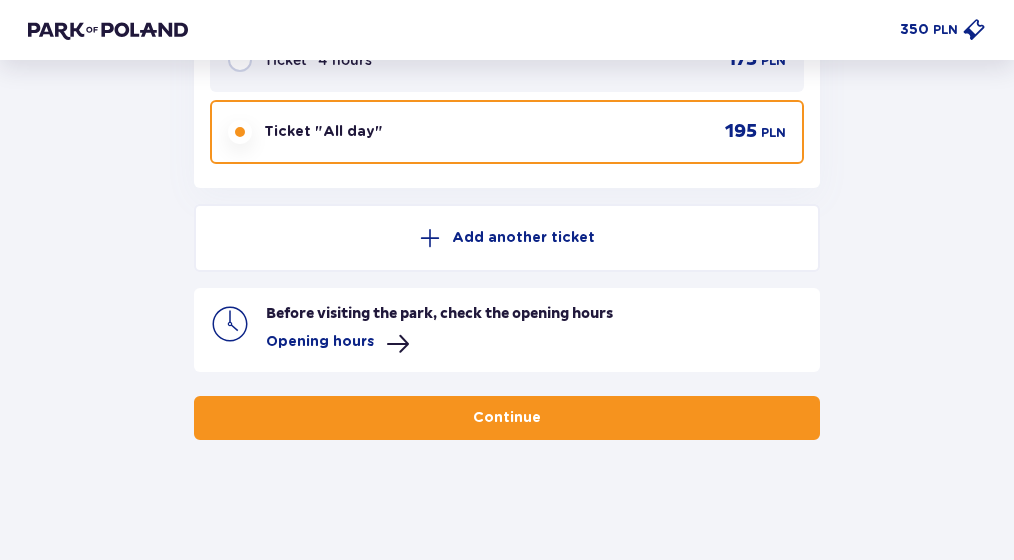 click on "Opening hours" at bounding box center [320, 342] 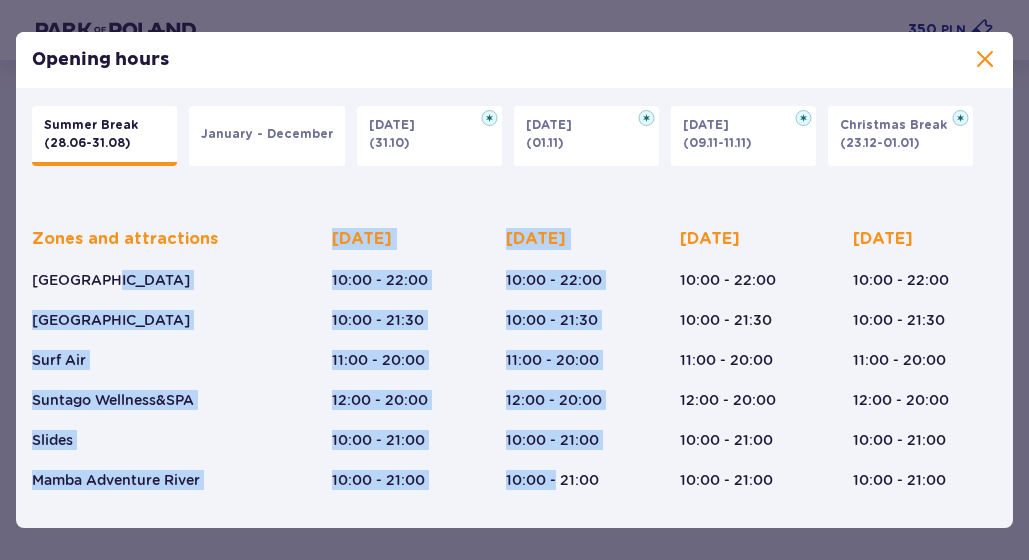 drag, startPoint x: 111, startPoint y: 275, endPoint x: 552, endPoint y: 468, distance: 481.38342 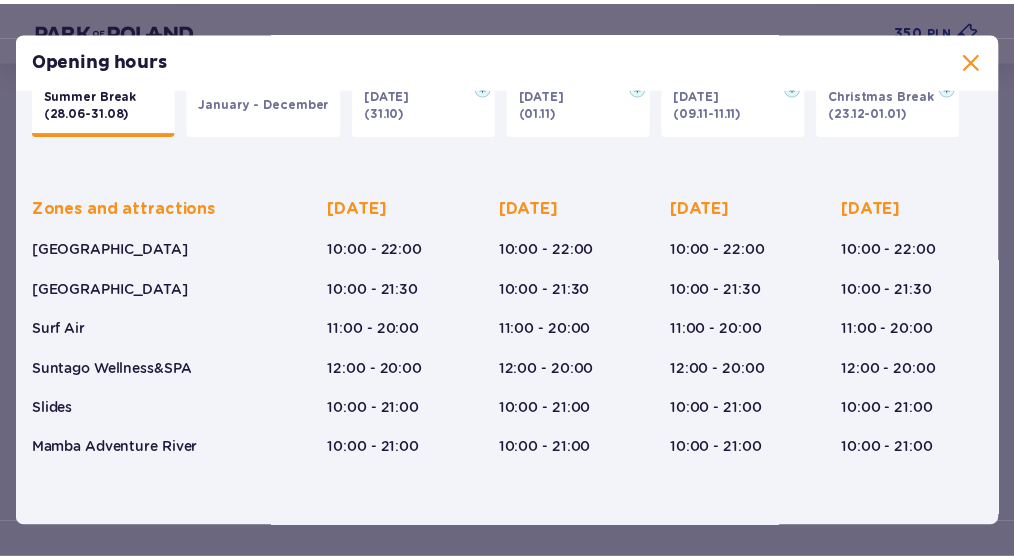 scroll, scrollTop: 0, scrollLeft: 0, axis: both 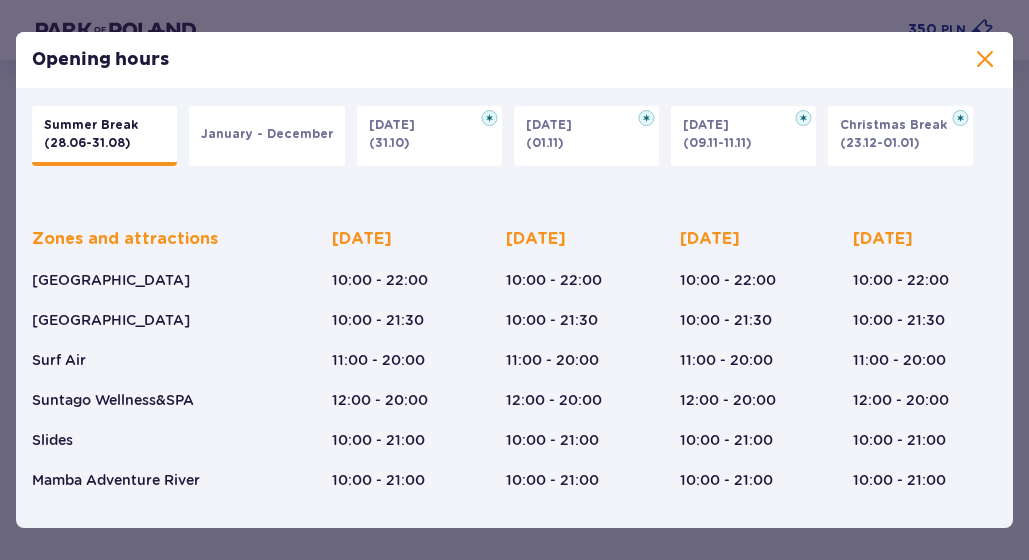 click at bounding box center [985, 60] 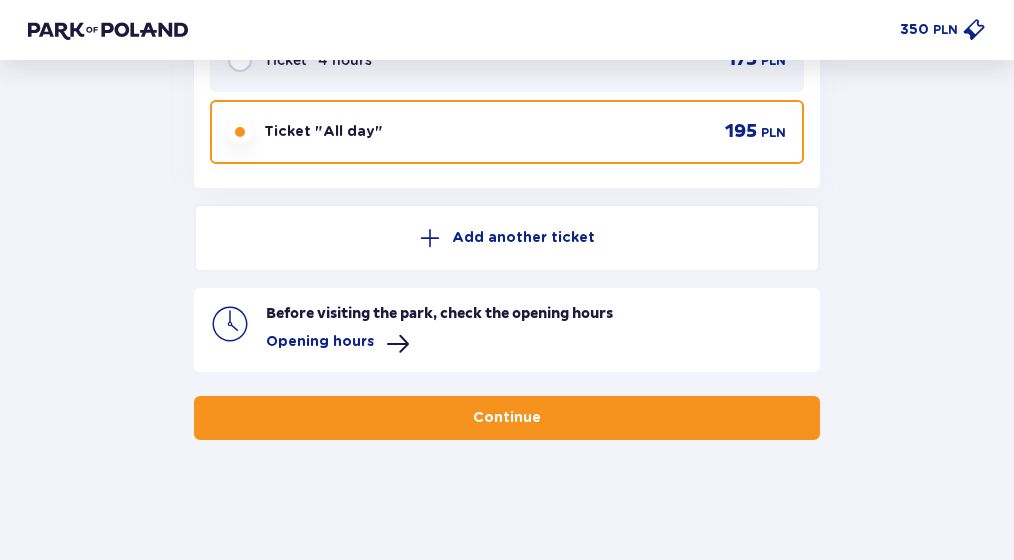 click on "Continue" at bounding box center [507, 418] 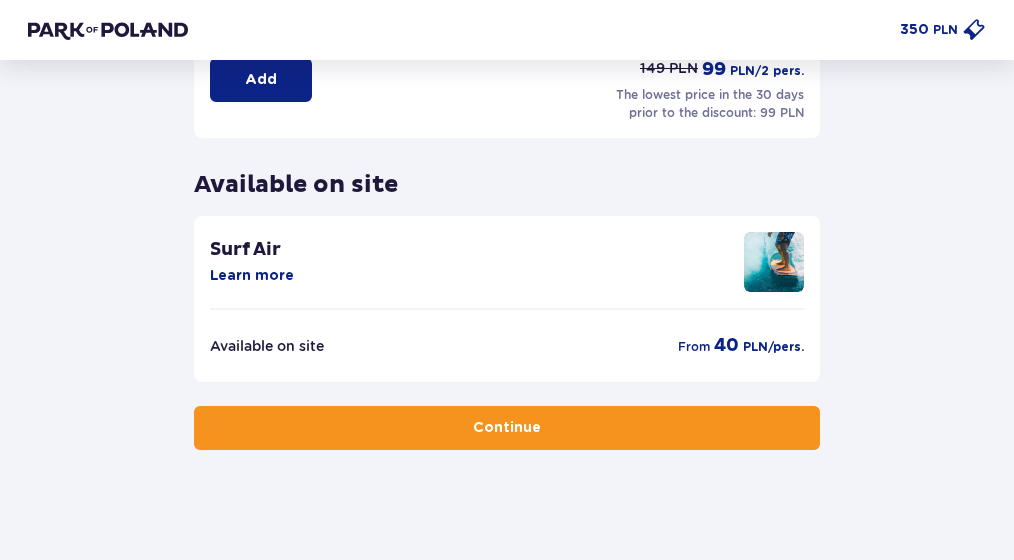 scroll, scrollTop: 646, scrollLeft: 0, axis: vertical 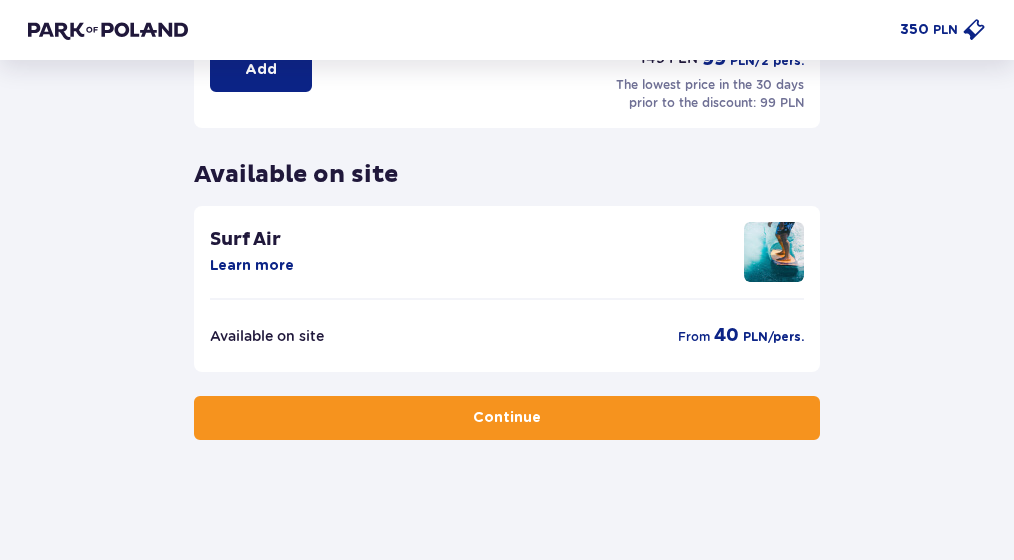 click on "Continue" at bounding box center (507, 418) 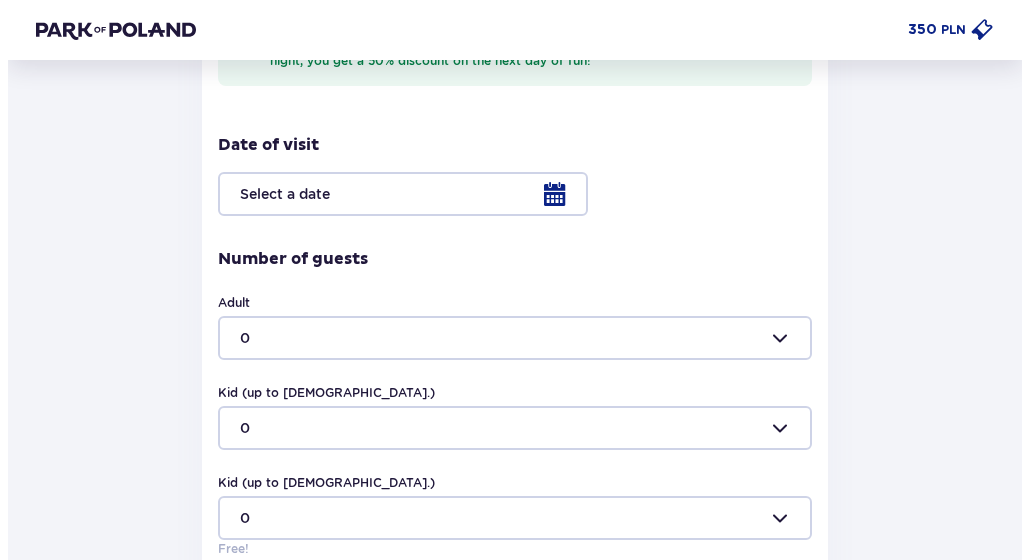 scroll, scrollTop: 500, scrollLeft: 0, axis: vertical 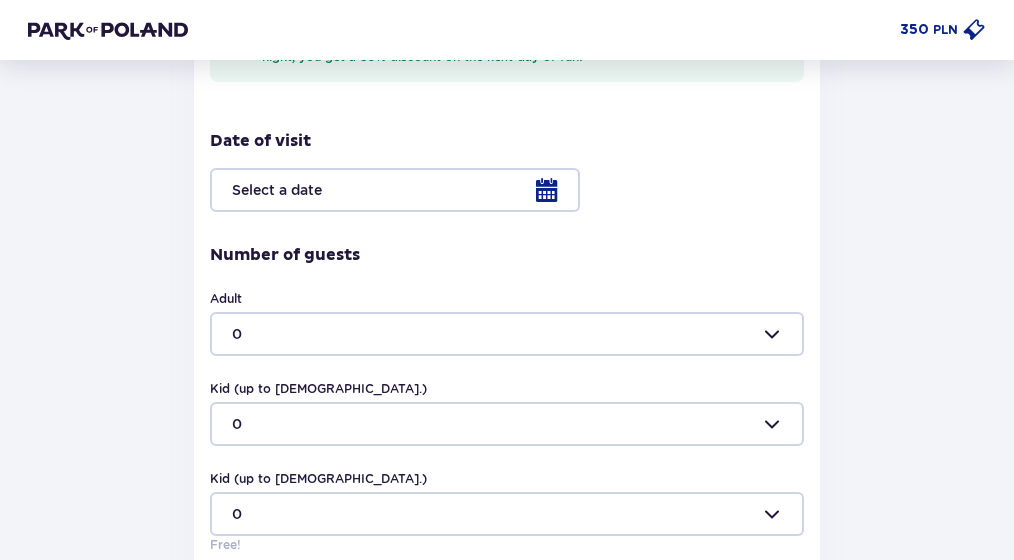click at bounding box center [507, 190] 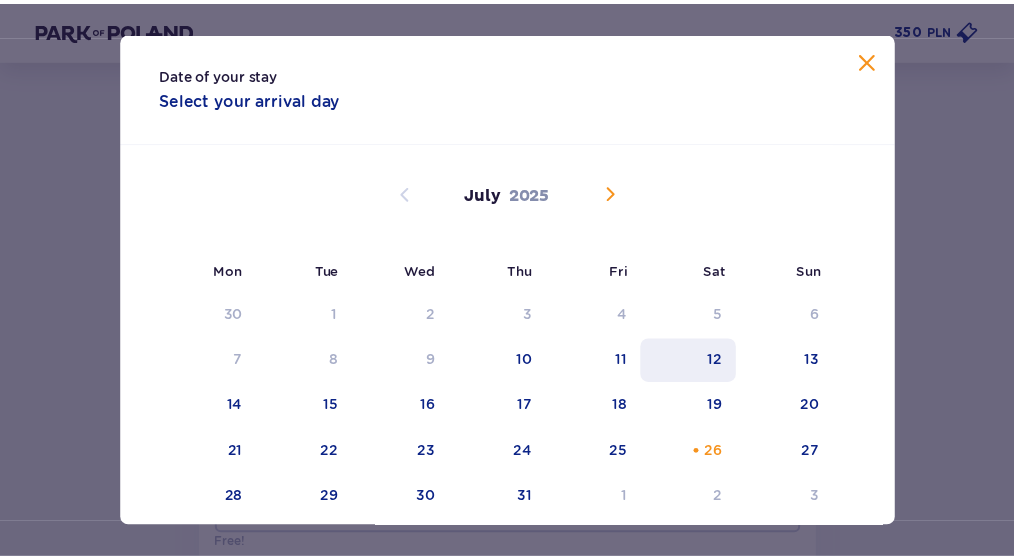 scroll, scrollTop: 87, scrollLeft: 0, axis: vertical 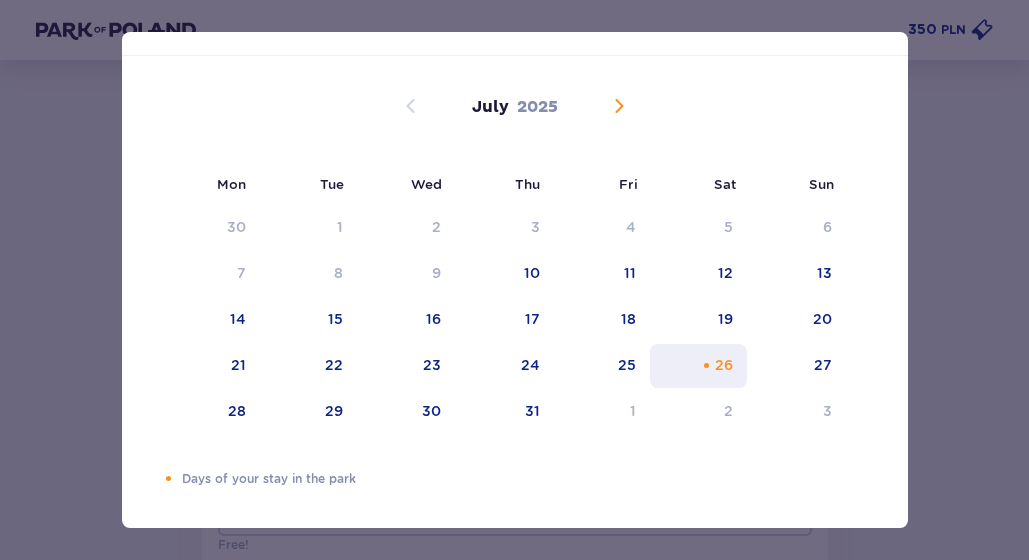 click on "26" at bounding box center [724, 365] 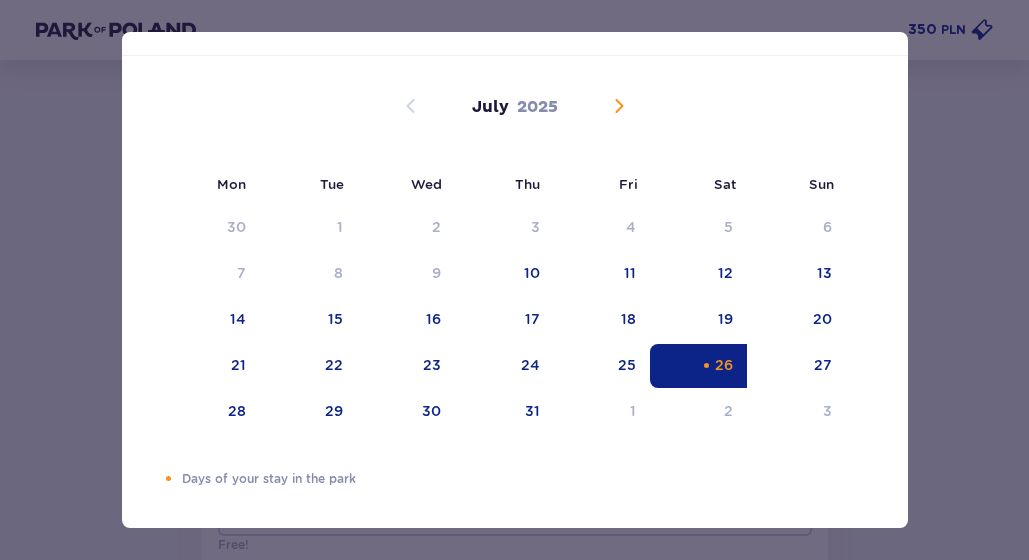 click on "Date of your stay Select your arrival day Mon Tue Wed Thu Fri Sat Sun June 2025 26 27 28 29 30 31 1 2 3 4 5 6 7 8 9 10 11 12 13 14 15 16 17 18 19 20 21 22 23 24 25 26 27 28 29 30 1 2 3 4 5 6 July 2025 30 1 2 3 4 5 6 7 8 9 10 11 12 13 14 15 16 17 18 19 20 21 22 23 24 25 26 27 28 29 30 31 1 2 3 August 2025 28 29 30 31 1 2 3 4 5 6 7 8 9 10 11 12 13 14 15 16 17 18 19 20 21 22 23 24 25 26 27 28 29 30 31 Days of your stay in the park" at bounding box center [514, 280] 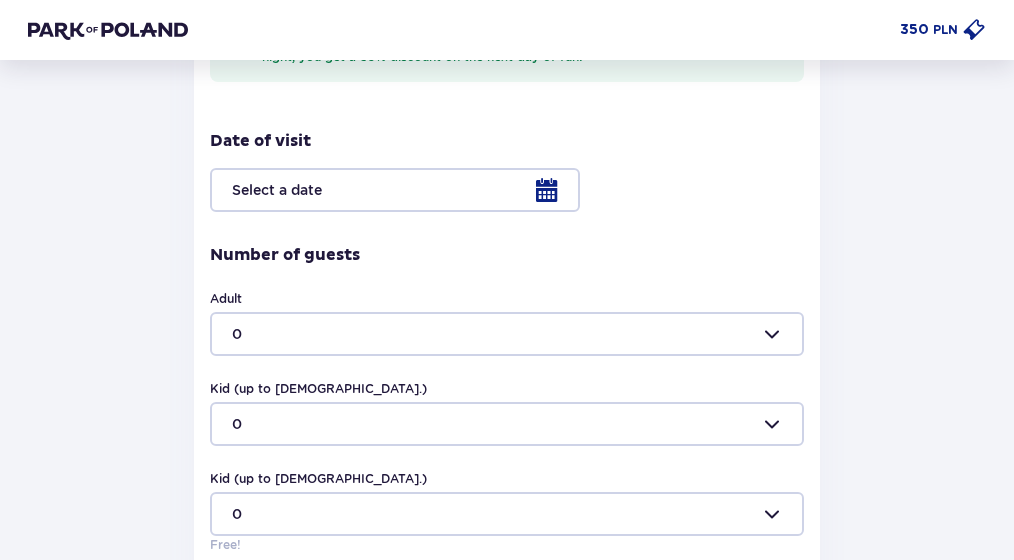 click at bounding box center [507, 190] 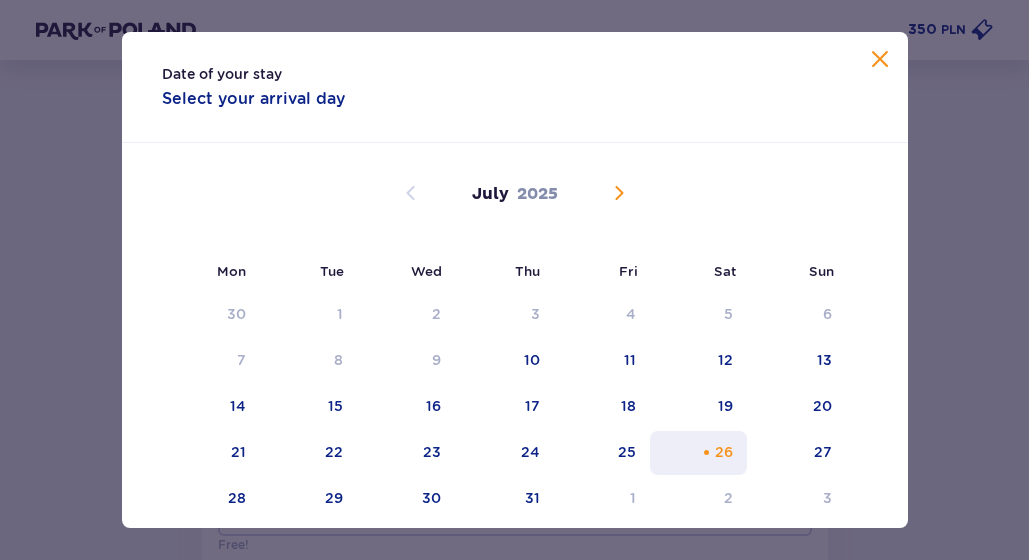 click on "26" at bounding box center (698, 453) 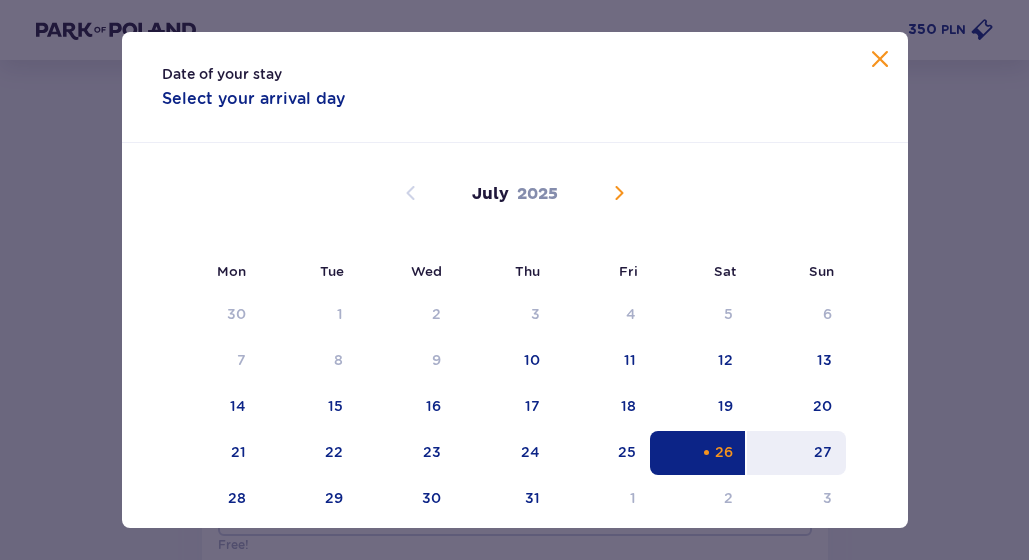 click on "27" at bounding box center (796, 453) 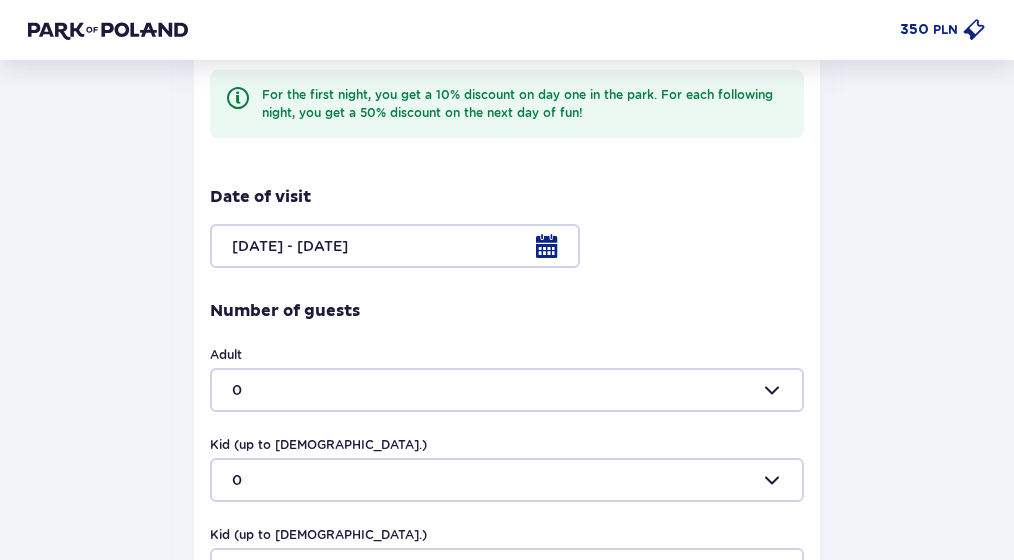 scroll, scrollTop: 500, scrollLeft: 0, axis: vertical 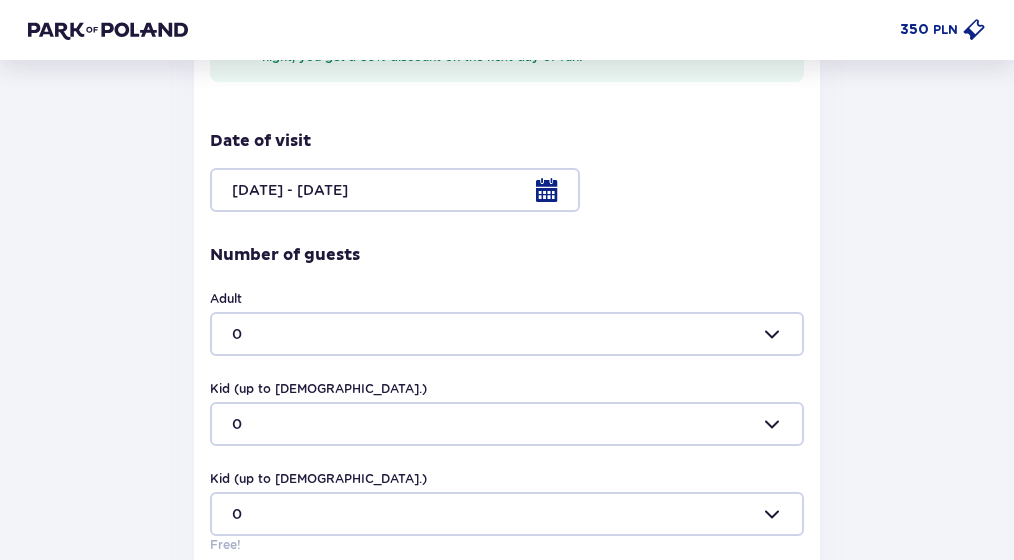 click at bounding box center [507, 334] 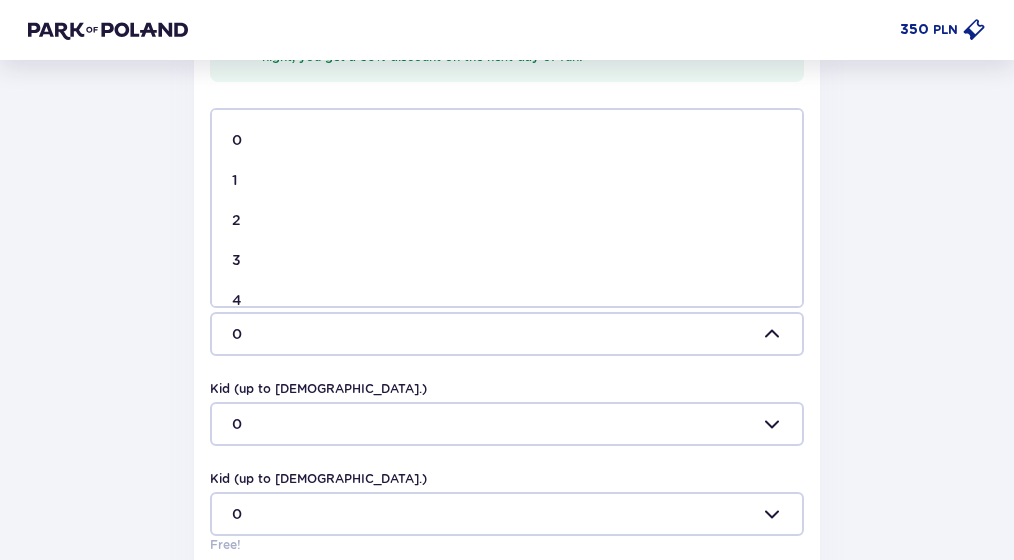click on "2" at bounding box center (507, 220) 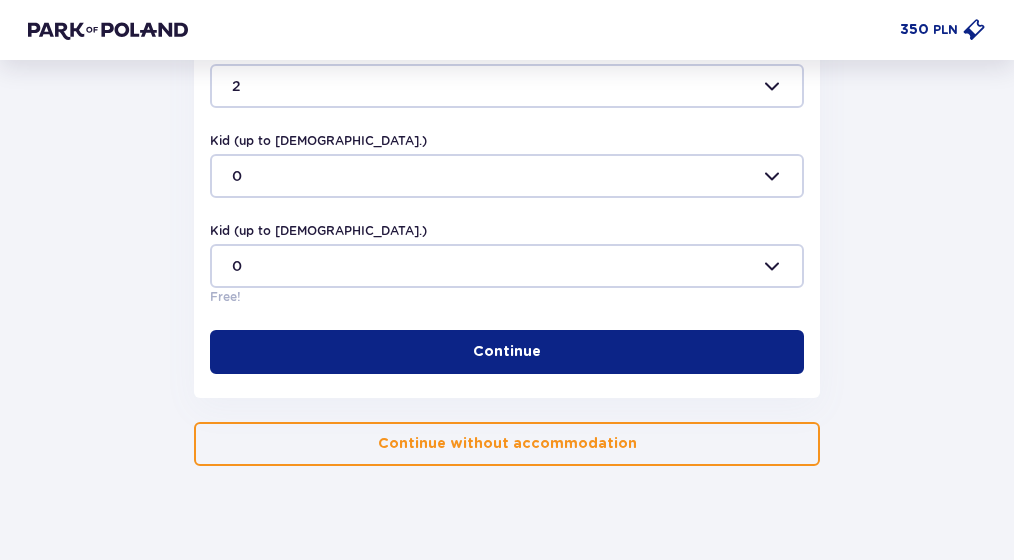 scroll, scrollTop: 774, scrollLeft: 0, axis: vertical 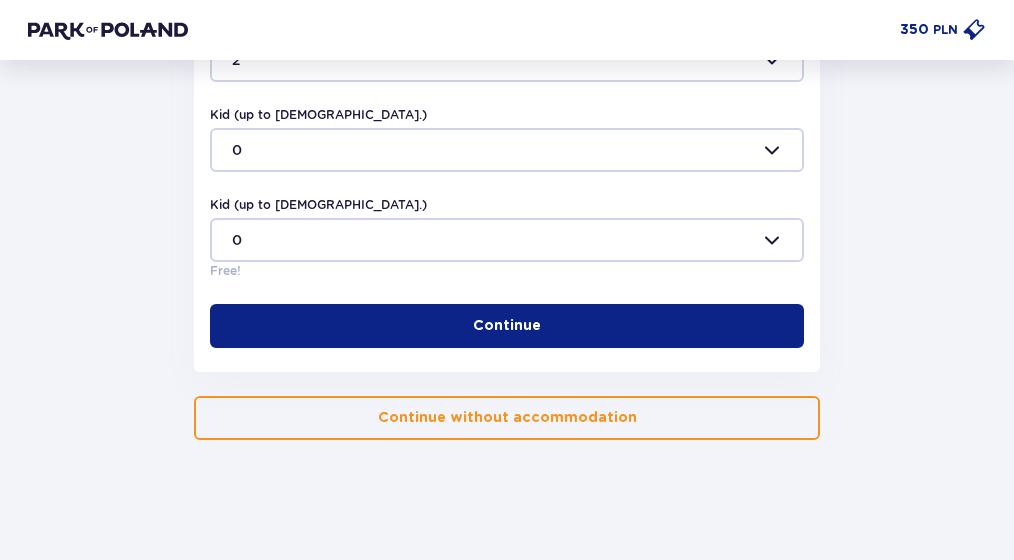 click on "Continue without accommodation" at bounding box center [507, 418] 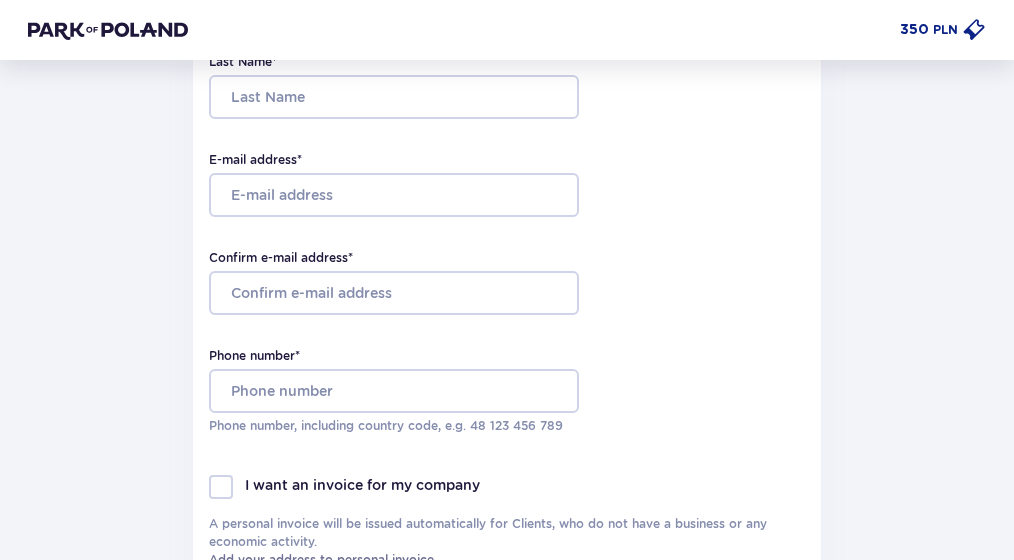 scroll, scrollTop: 5, scrollLeft: 0, axis: vertical 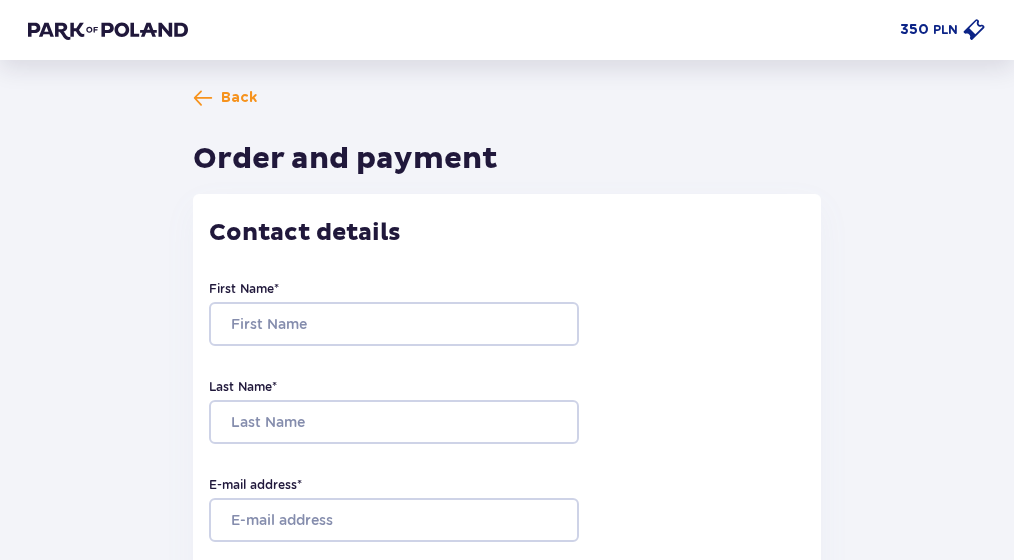 drag, startPoint x: 659, startPoint y: 312, endPoint x: 565, endPoint y: 225, distance: 128.082 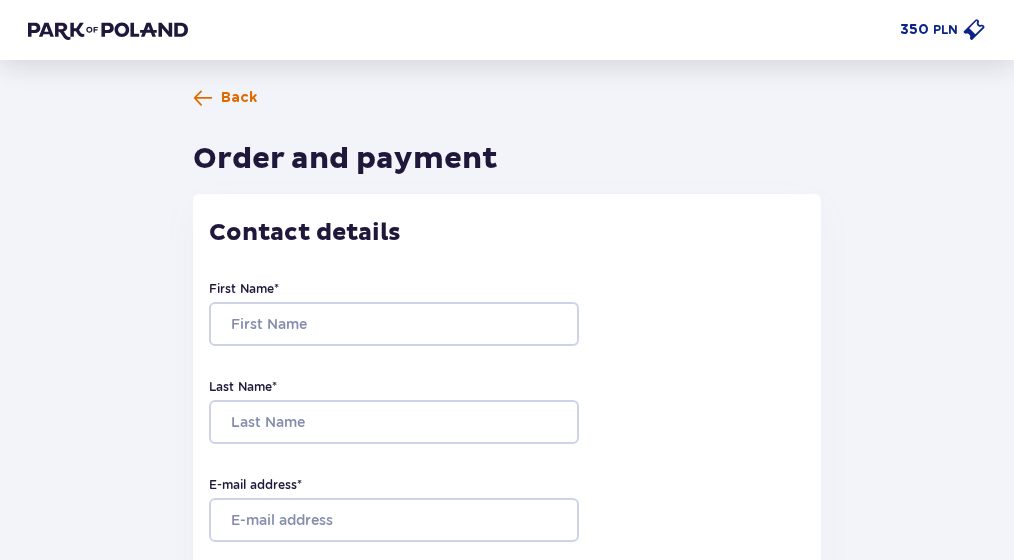 click at bounding box center [203, 98] 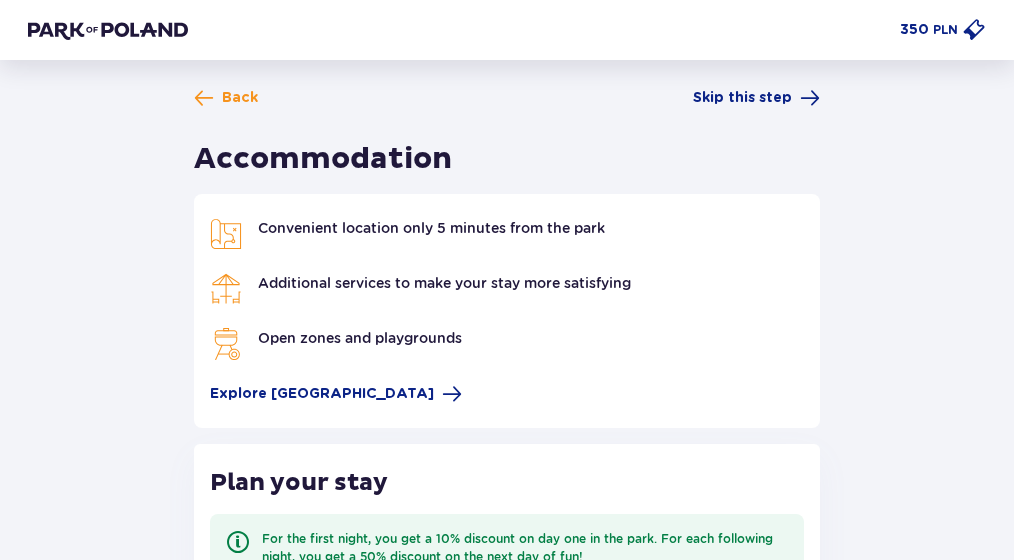 click on "Back Skip this step Accommodation Convenient location only 5 minutes from the park   Additional services to make your stay more satisfying   Open zones and playgrounds   Explore Suntago Village Plan your stay For the first night, you get a 10% discount on day one in the park. For each following night, you get a 50% discount on the next day of fun! Date of visit Number of guests Adult   0 Kid (up to 12 y.o.)   0 Kid (up to 3 y.o.)   0 Free! Continue Continue without accommodation" at bounding box center [507, 651] 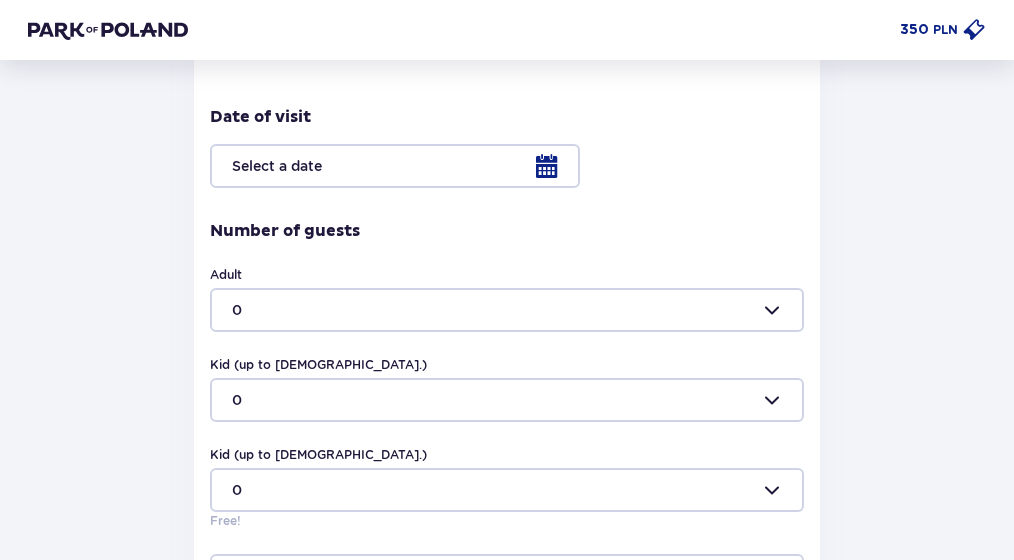 scroll, scrollTop: 774, scrollLeft: 0, axis: vertical 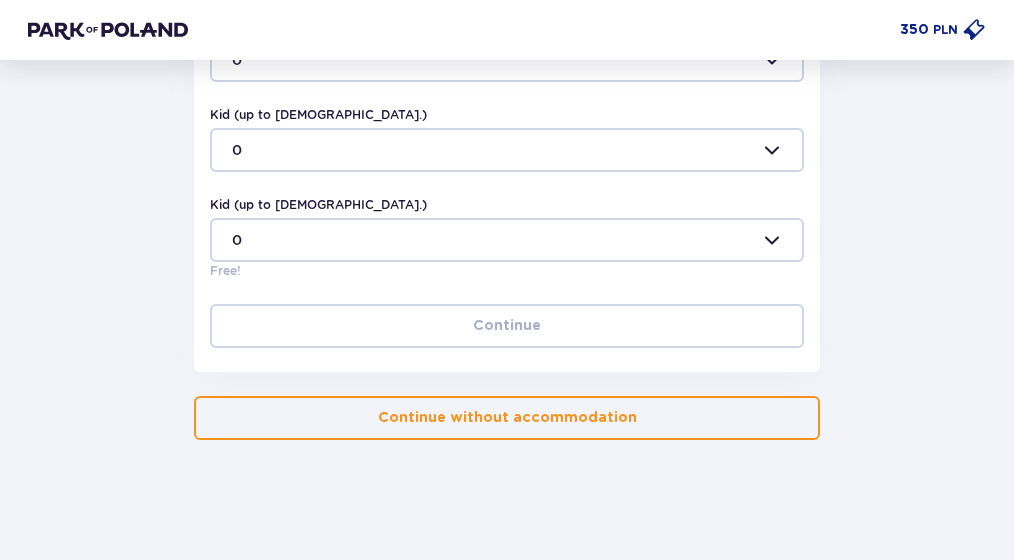 click at bounding box center (641, 418) 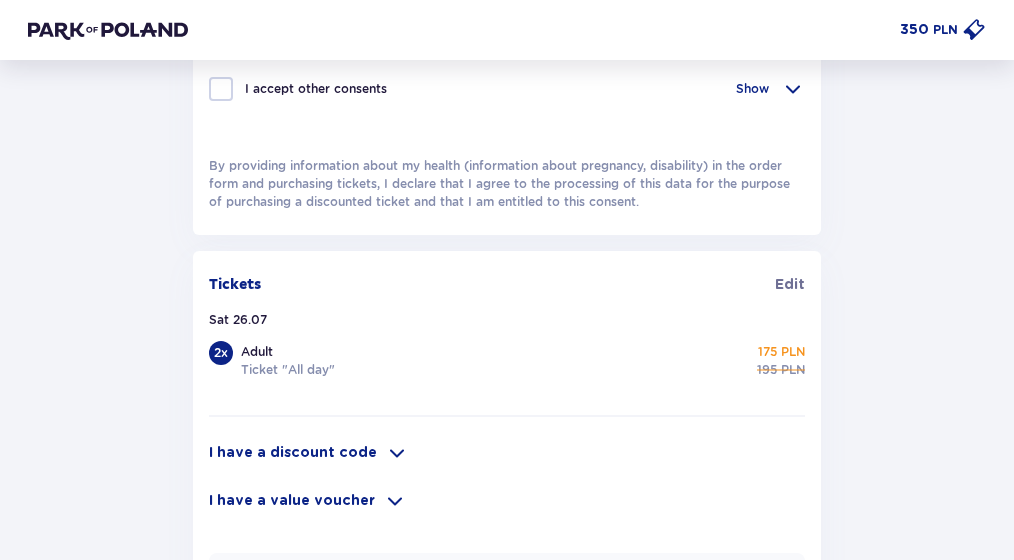 scroll, scrollTop: 900, scrollLeft: 0, axis: vertical 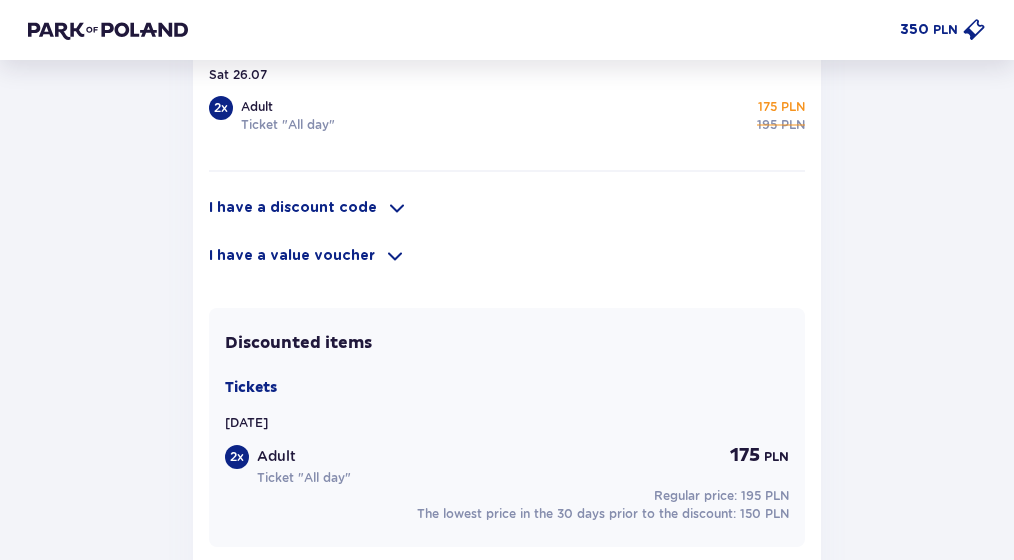 click at bounding box center [397, 208] 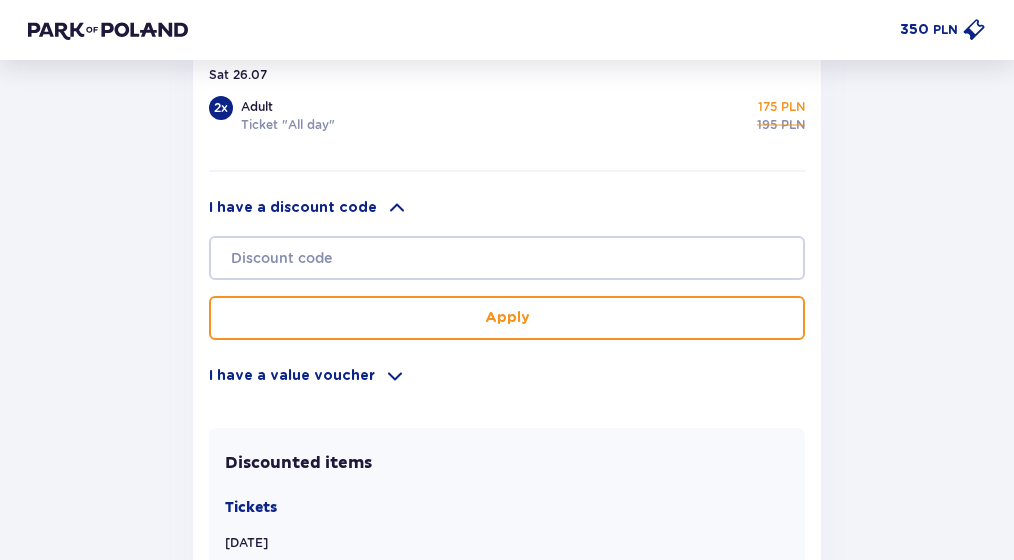 click at bounding box center [397, 208] 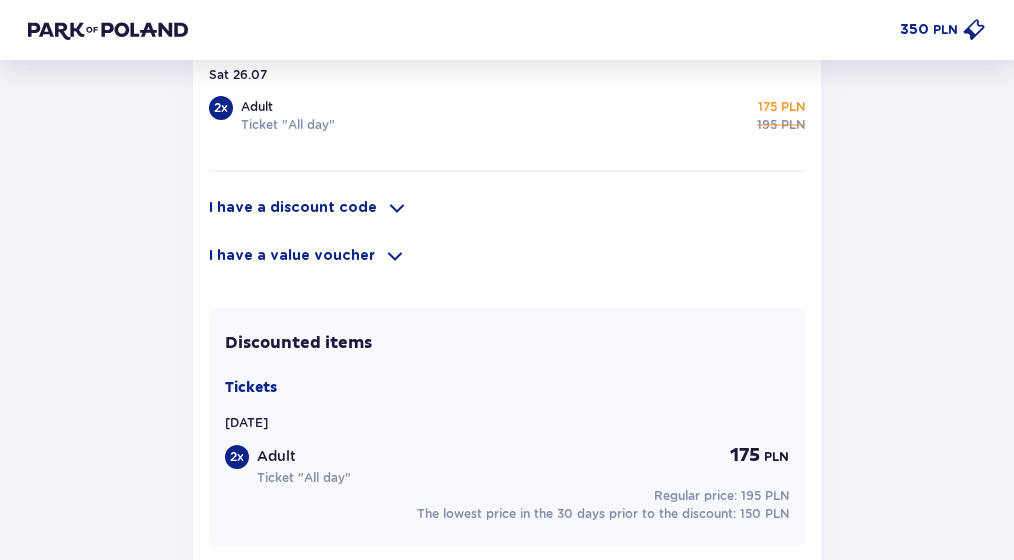 click on "I have a value voucher" at bounding box center [507, 256] 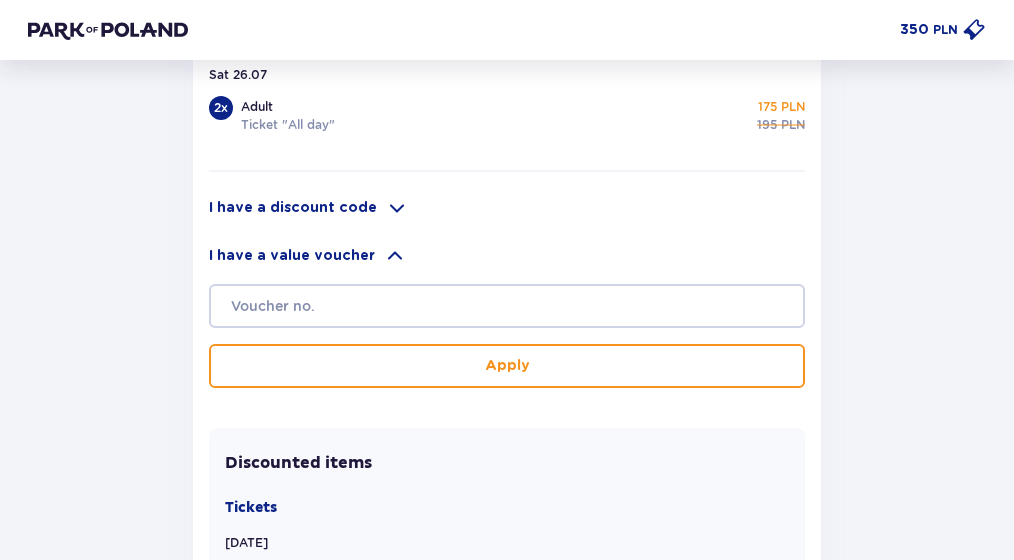 click on "I have a value voucher" at bounding box center [507, 256] 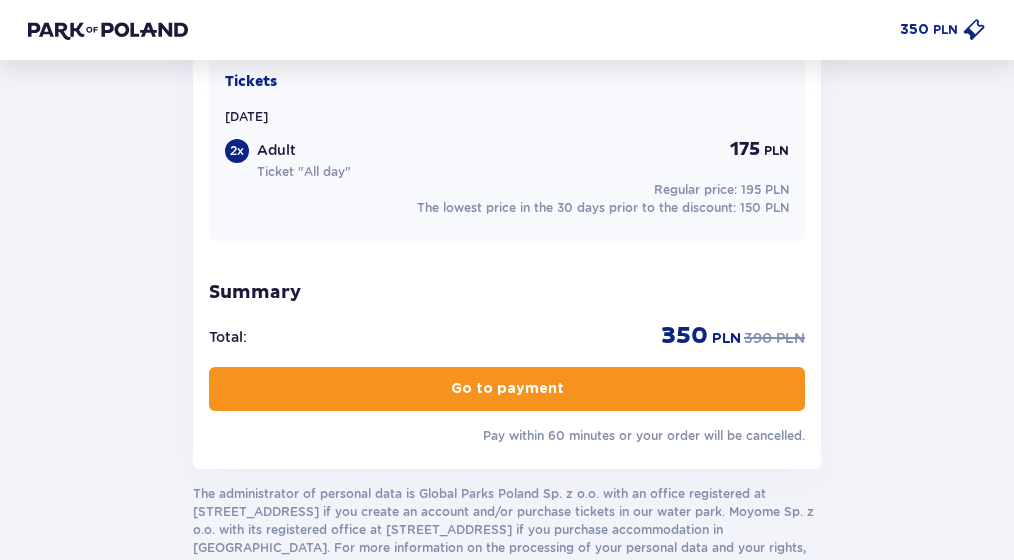 scroll, scrollTop: 1825, scrollLeft: 0, axis: vertical 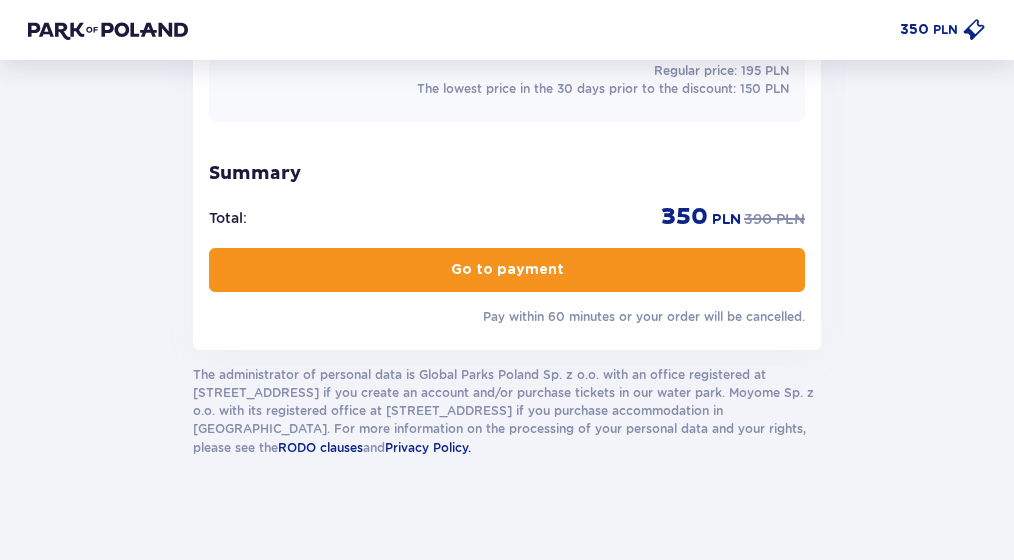 click on "350 PLN 390 PLN" at bounding box center [733, 217] 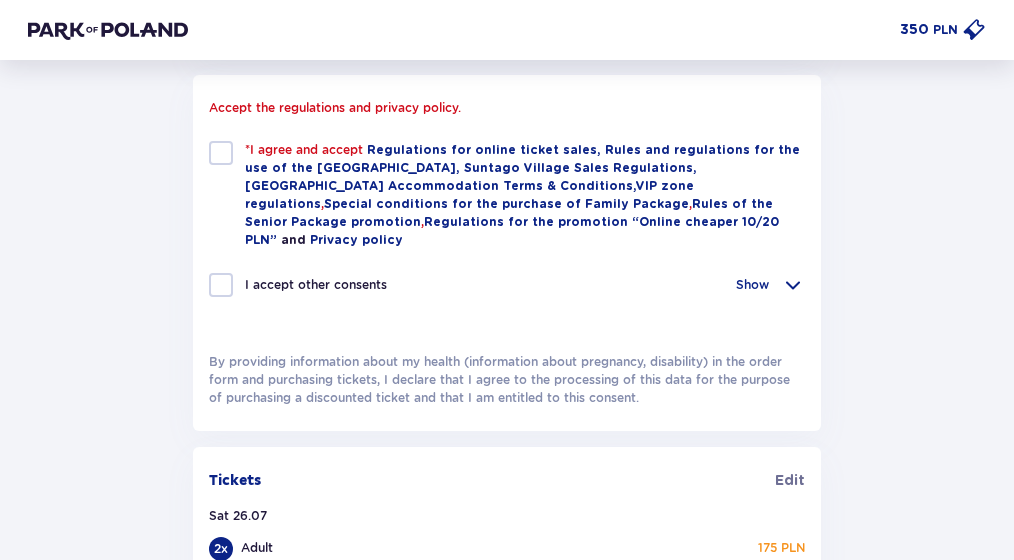 scroll, scrollTop: 1000, scrollLeft: 0, axis: vertical 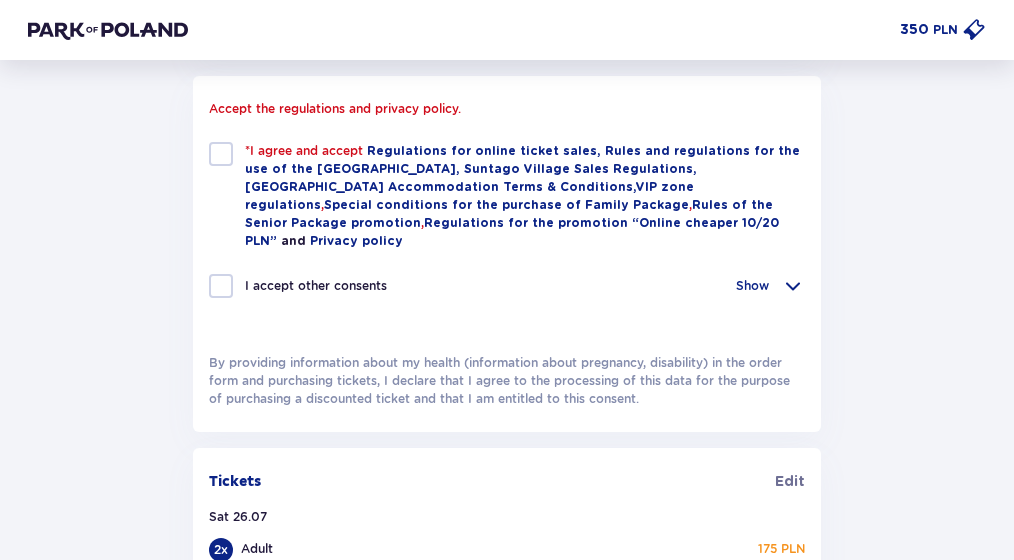 click at bounding box center [221, 154] 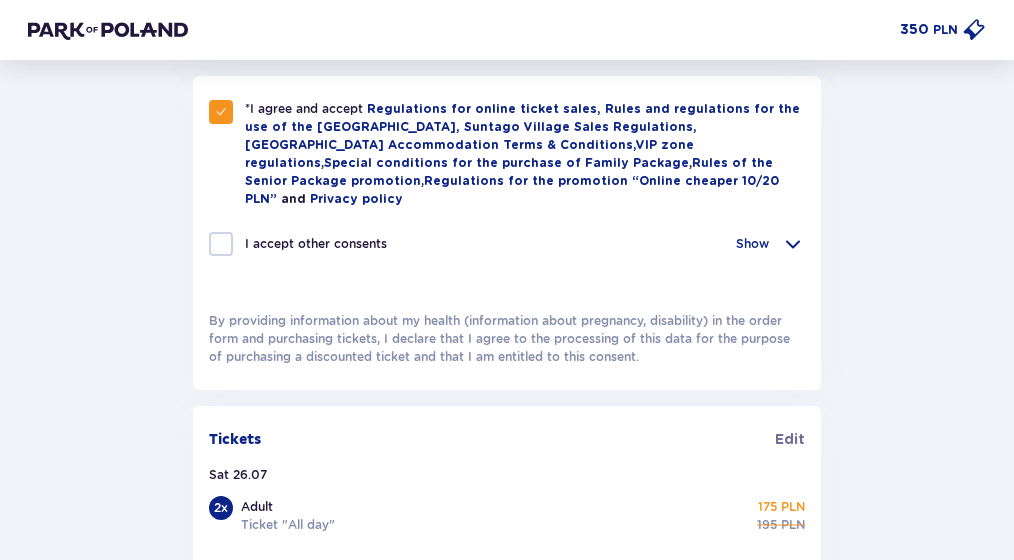 click on "I accept other consents" at bounding box center [298, 244] 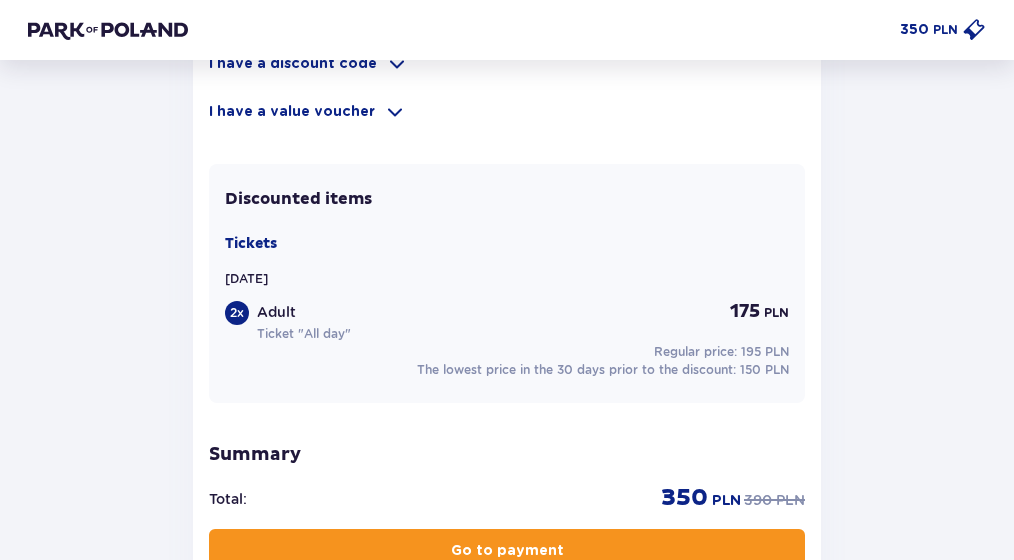 scroll, scrollTop: 1600, scrollLeft: 0, axis: vertical 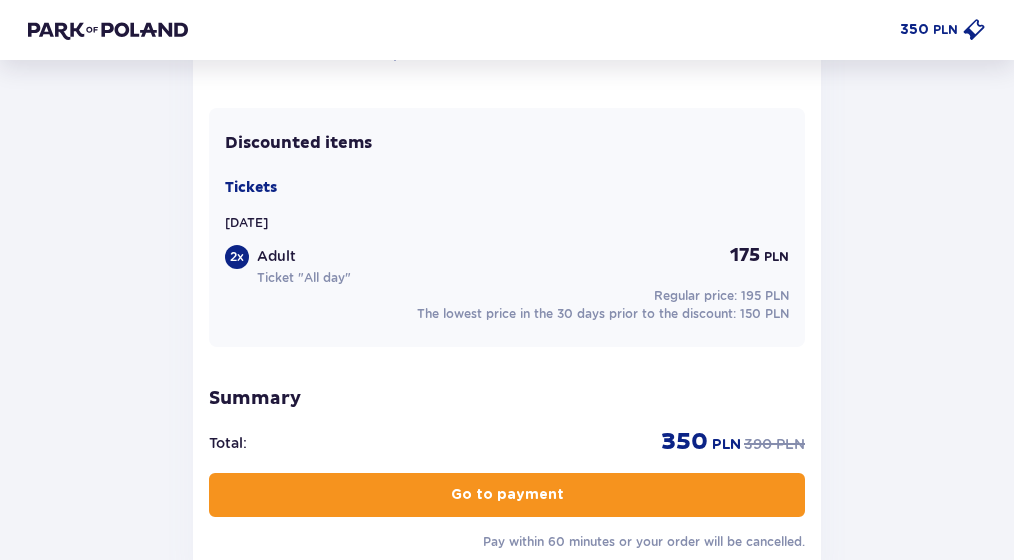 click on "Go to payment" at bounding box center [507, 495] 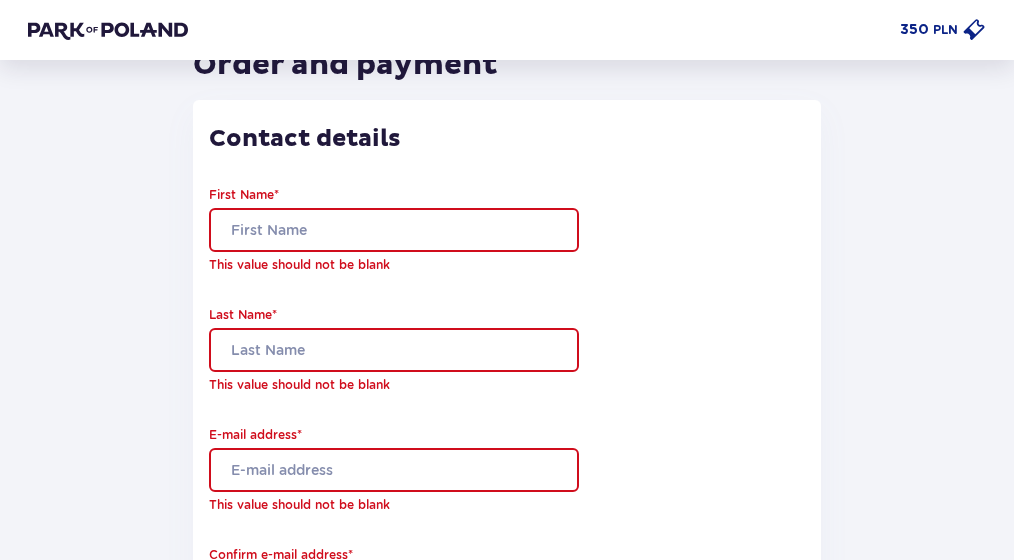 scroll, scrollTop: 0, scrollLeft: 0, axis: both 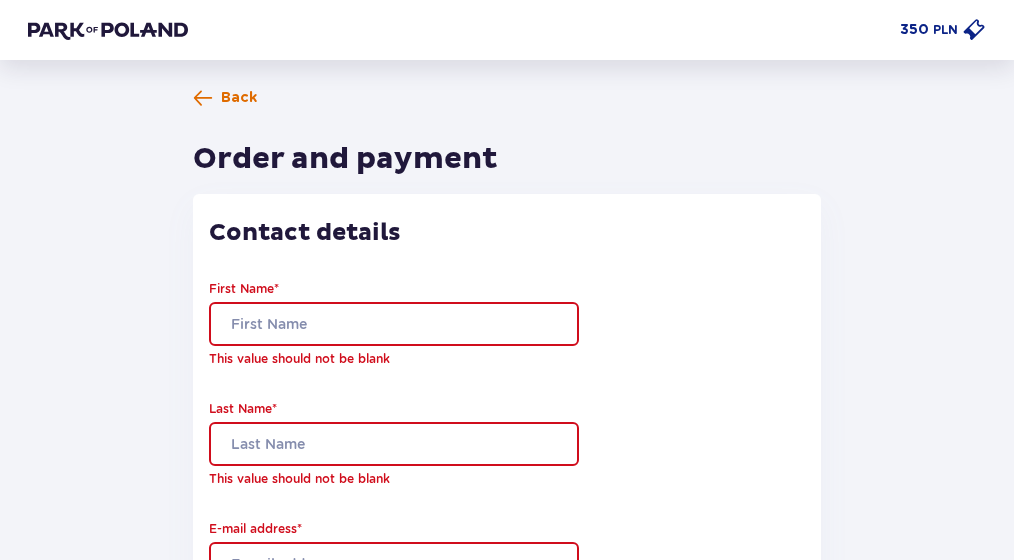 click on "Back" at bounding box center [239, 98] 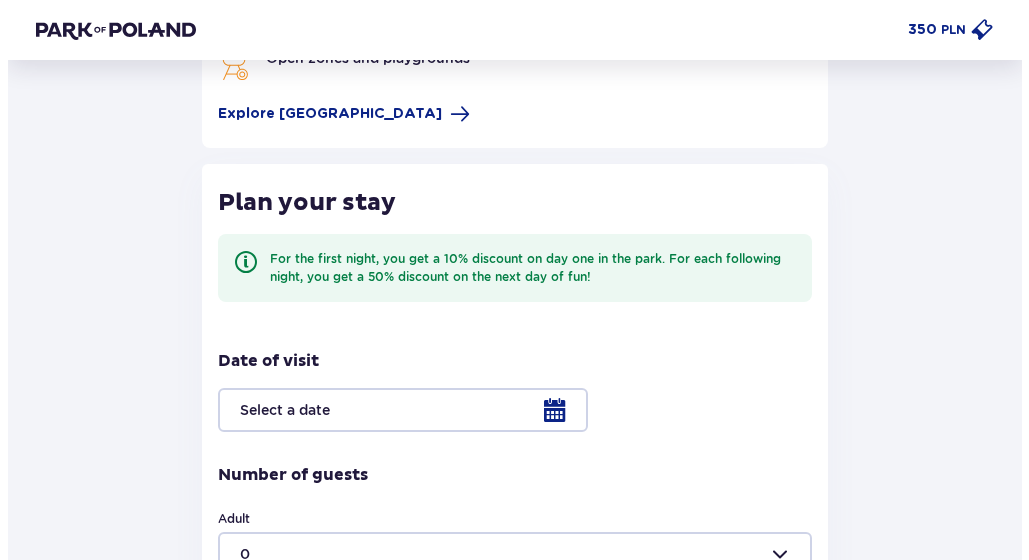 scroll, scrollTop: 100, scrollLeft: 0, axis: vertical 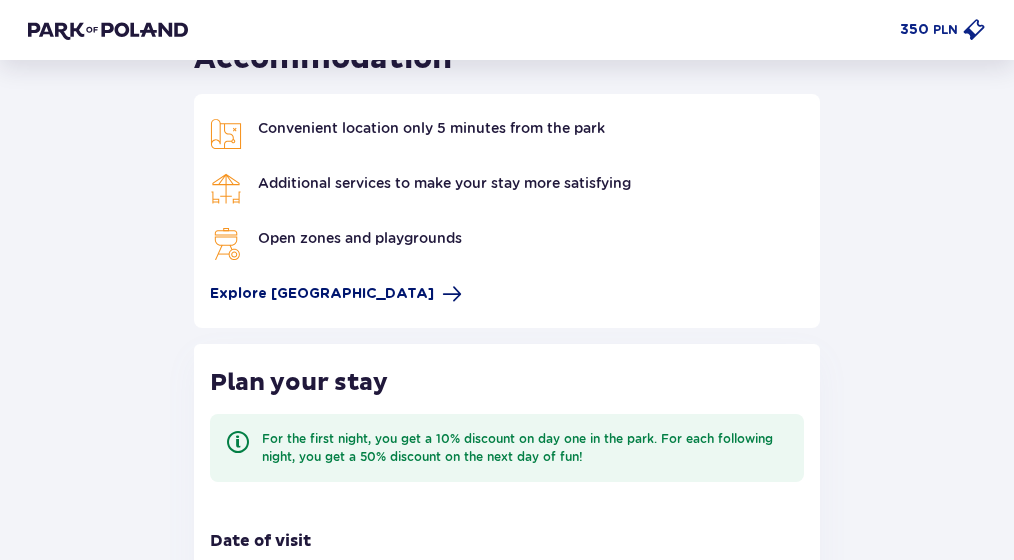 click on "Explore Suntago Village" at bounding box center [322, 294] 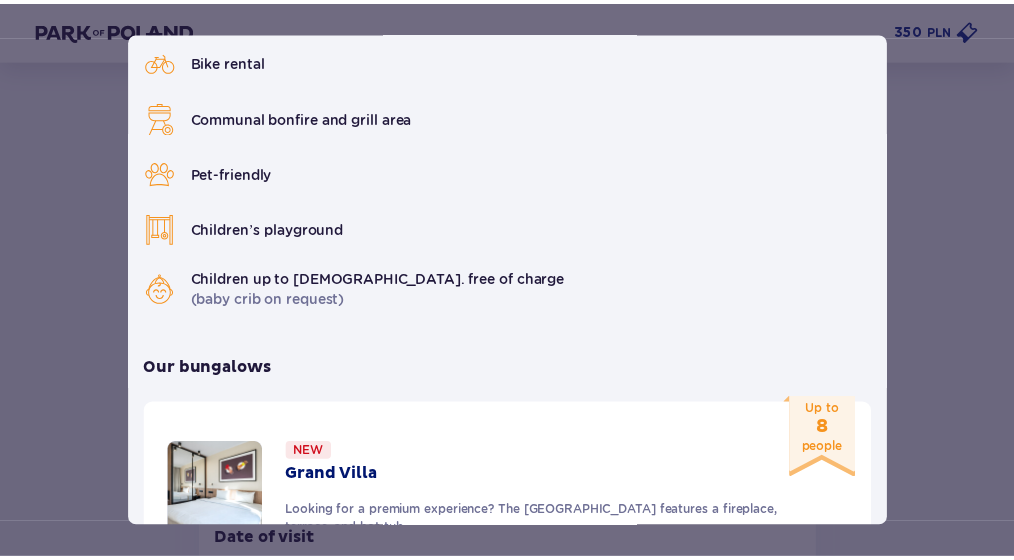 scroll, scrollTop: 0, scrollLeft: 0, axis: both 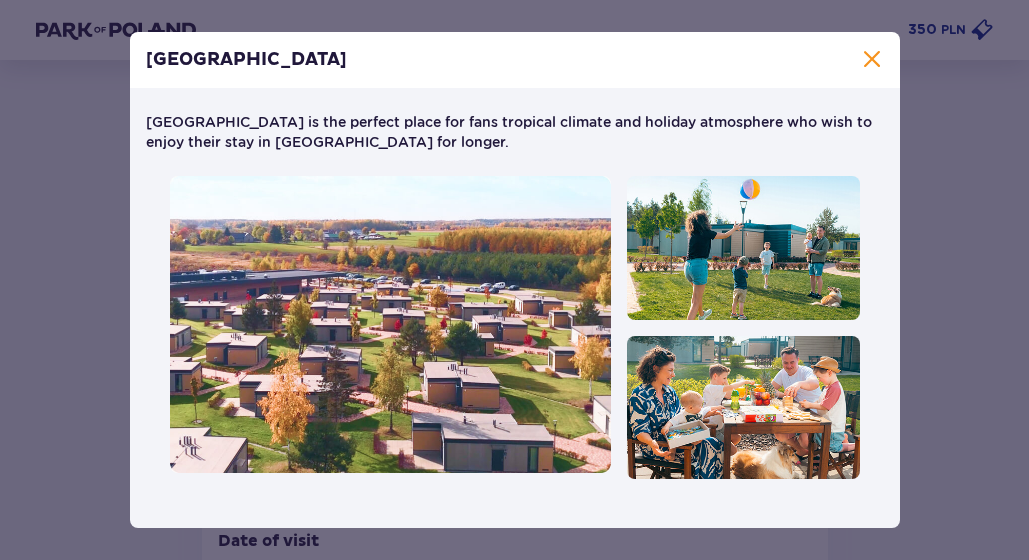 click at bounding box center [872, 60] 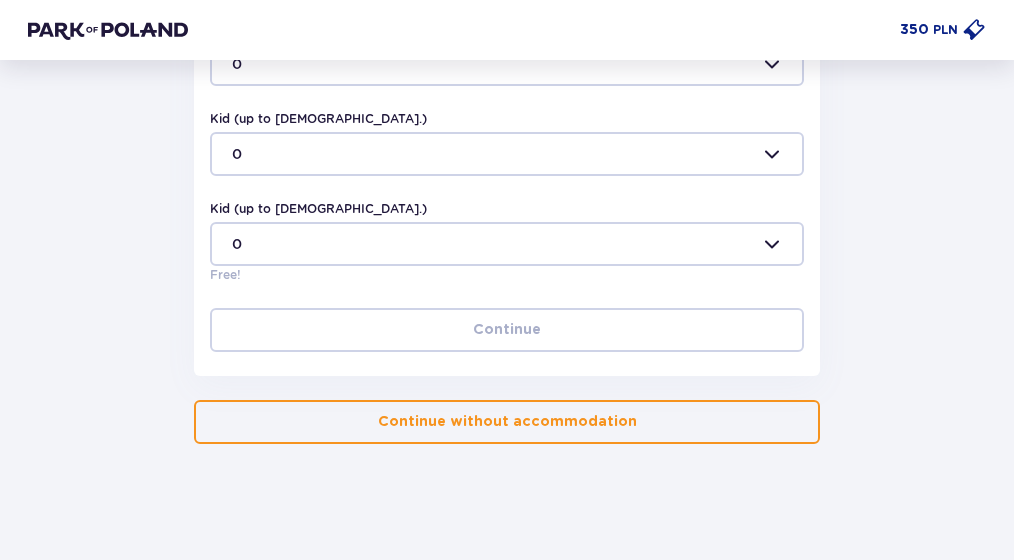 scroll, scrollTop: 774, scrollLeft: 0, axis: vertical 